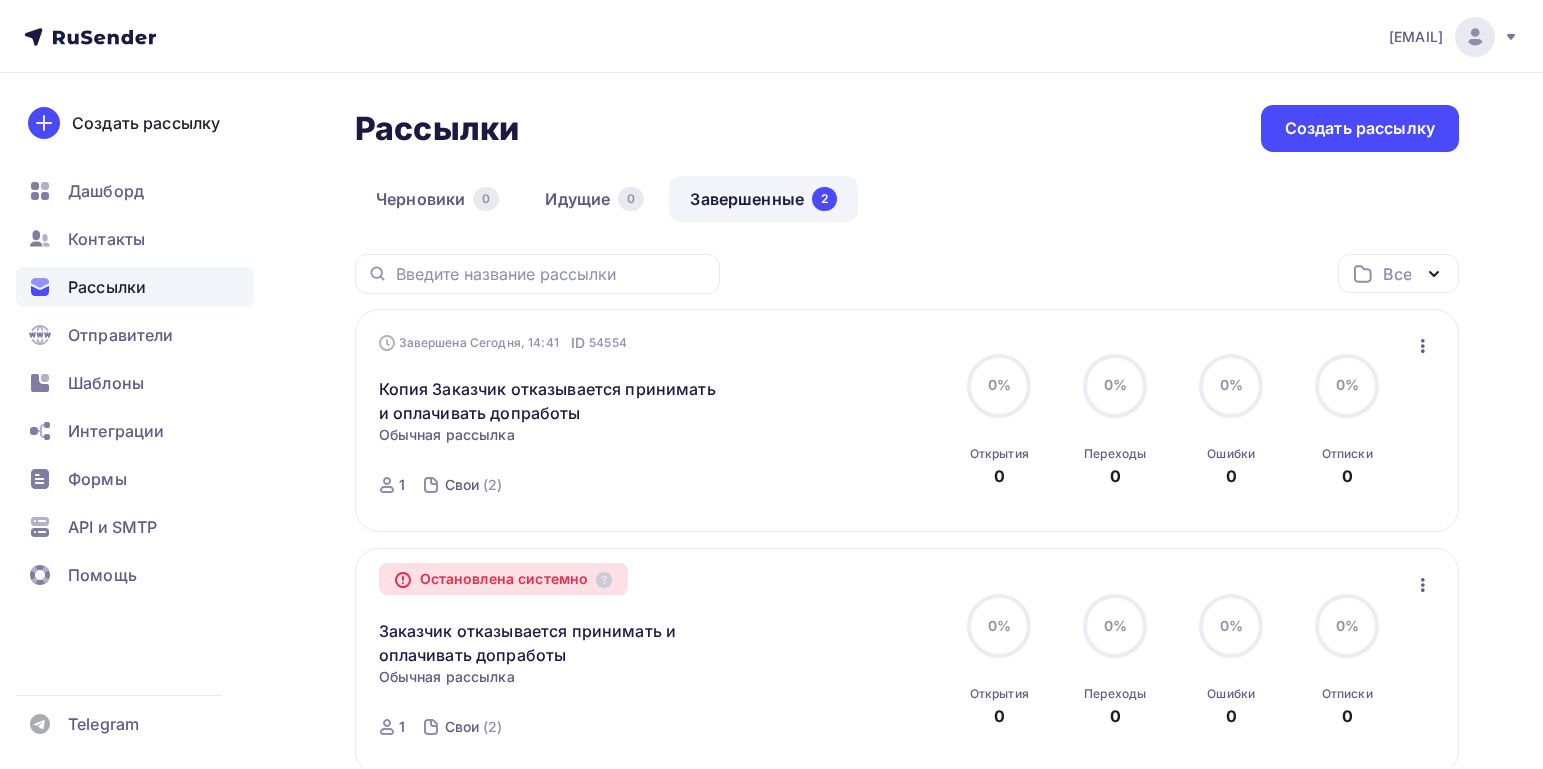 scroll, scrollTop: 0, scrollLeft: 0, axis: both 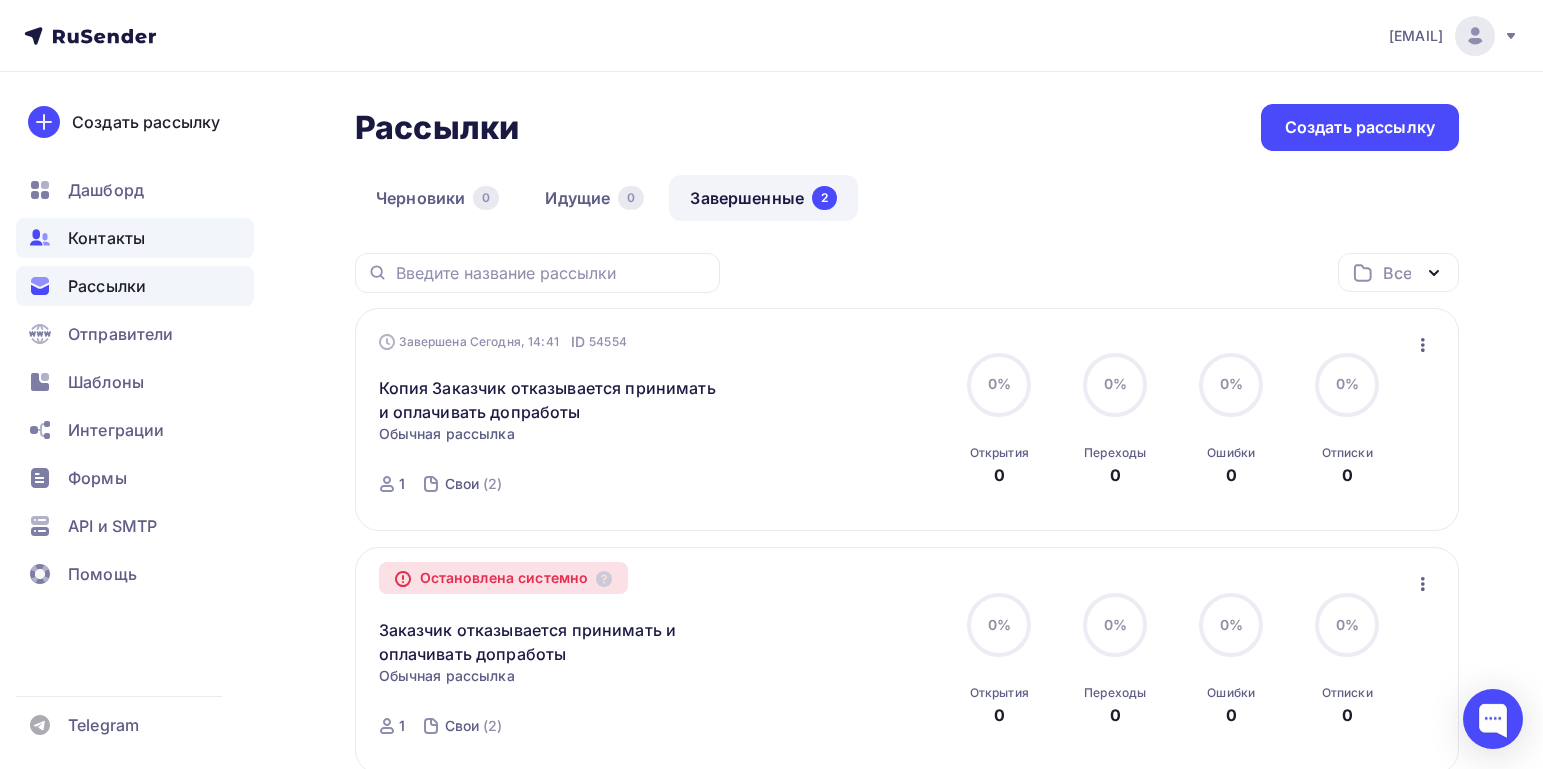 click on "Контакты" at bounding box center [106, 238] 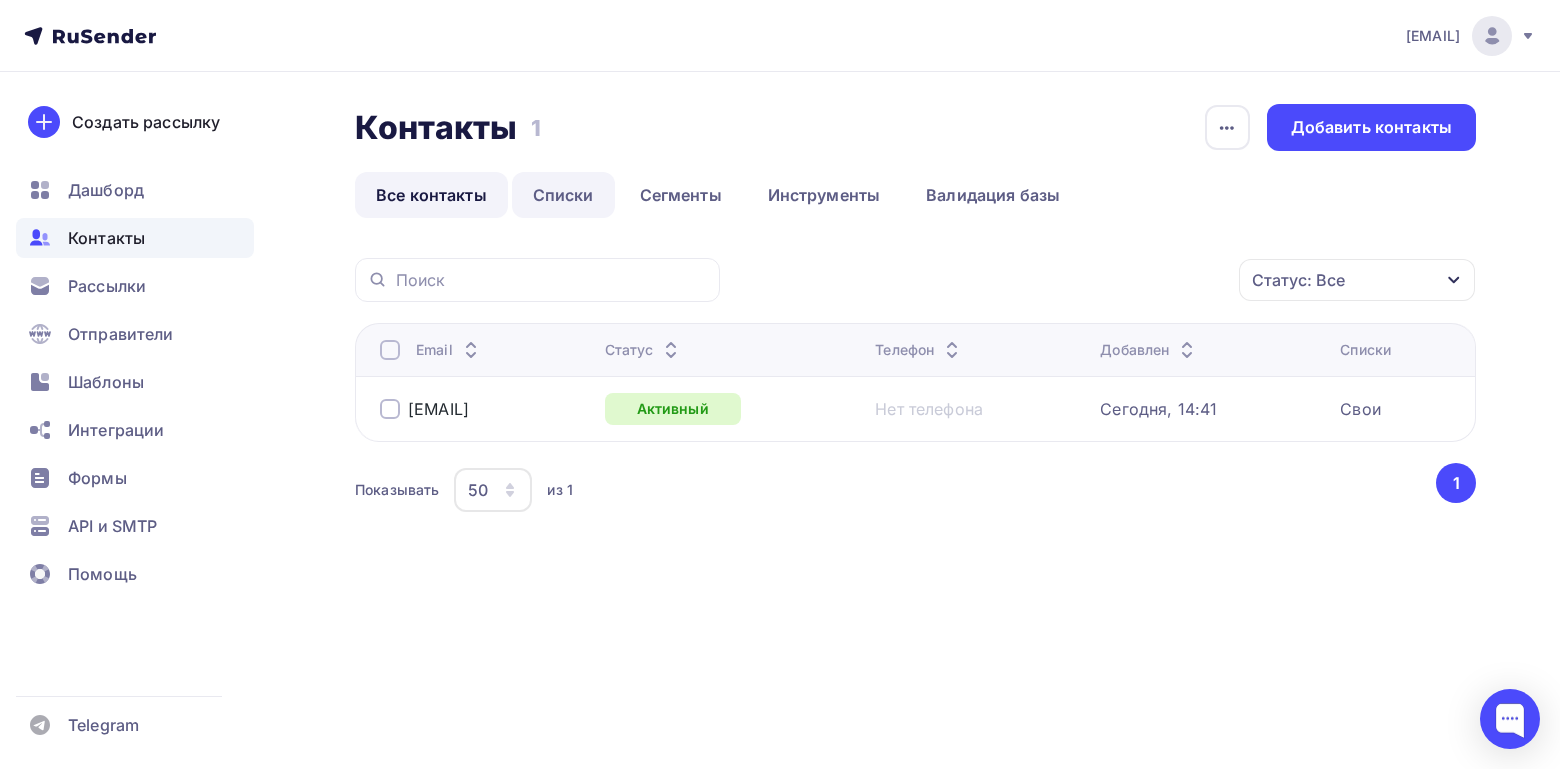 click on "Списки" at bounding box center [563, 195] 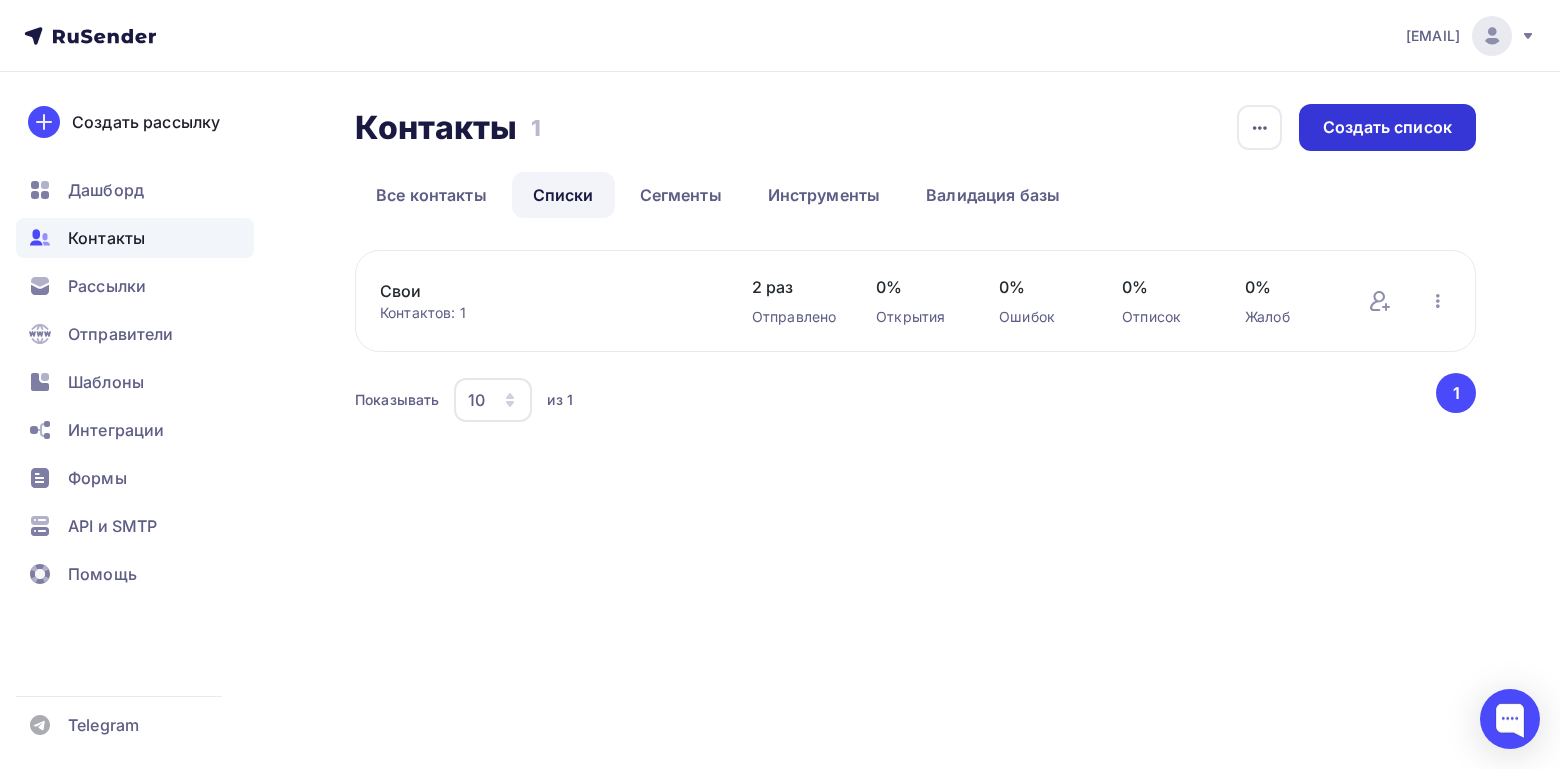 click on "Создать список" at bounding box center (1387, 127) 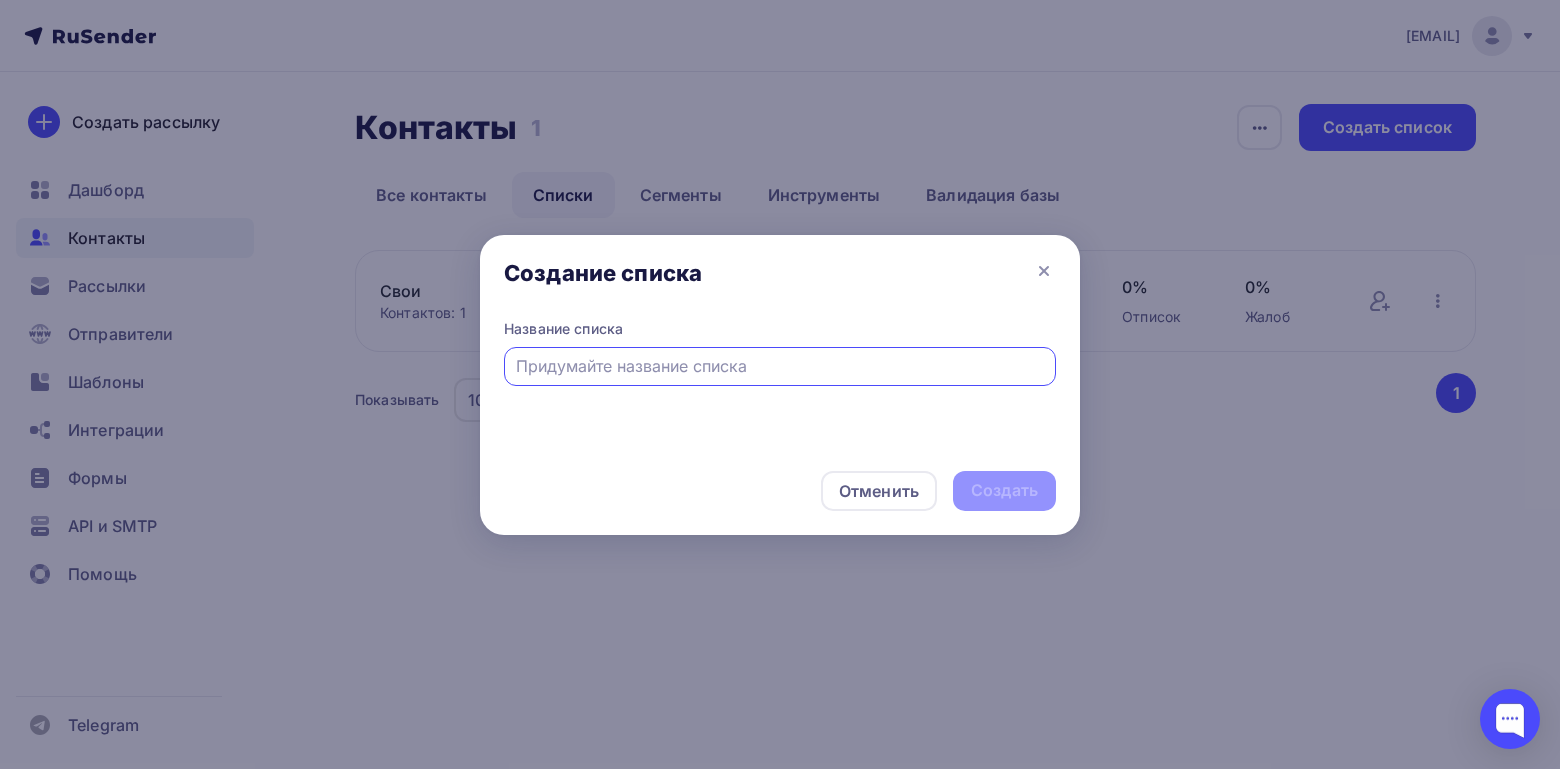 paste on "УО23ч1" 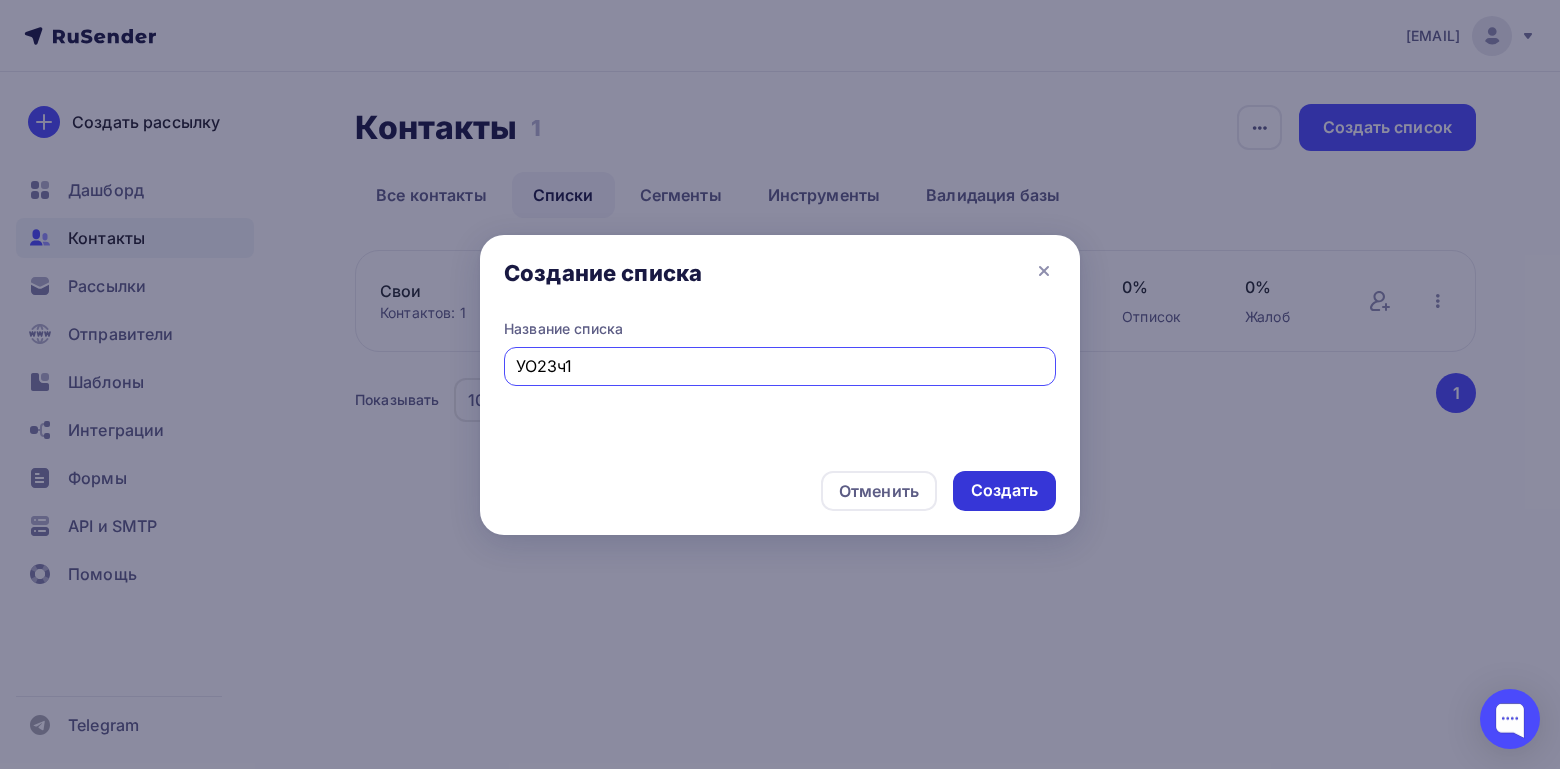 type on "УО23ч1" 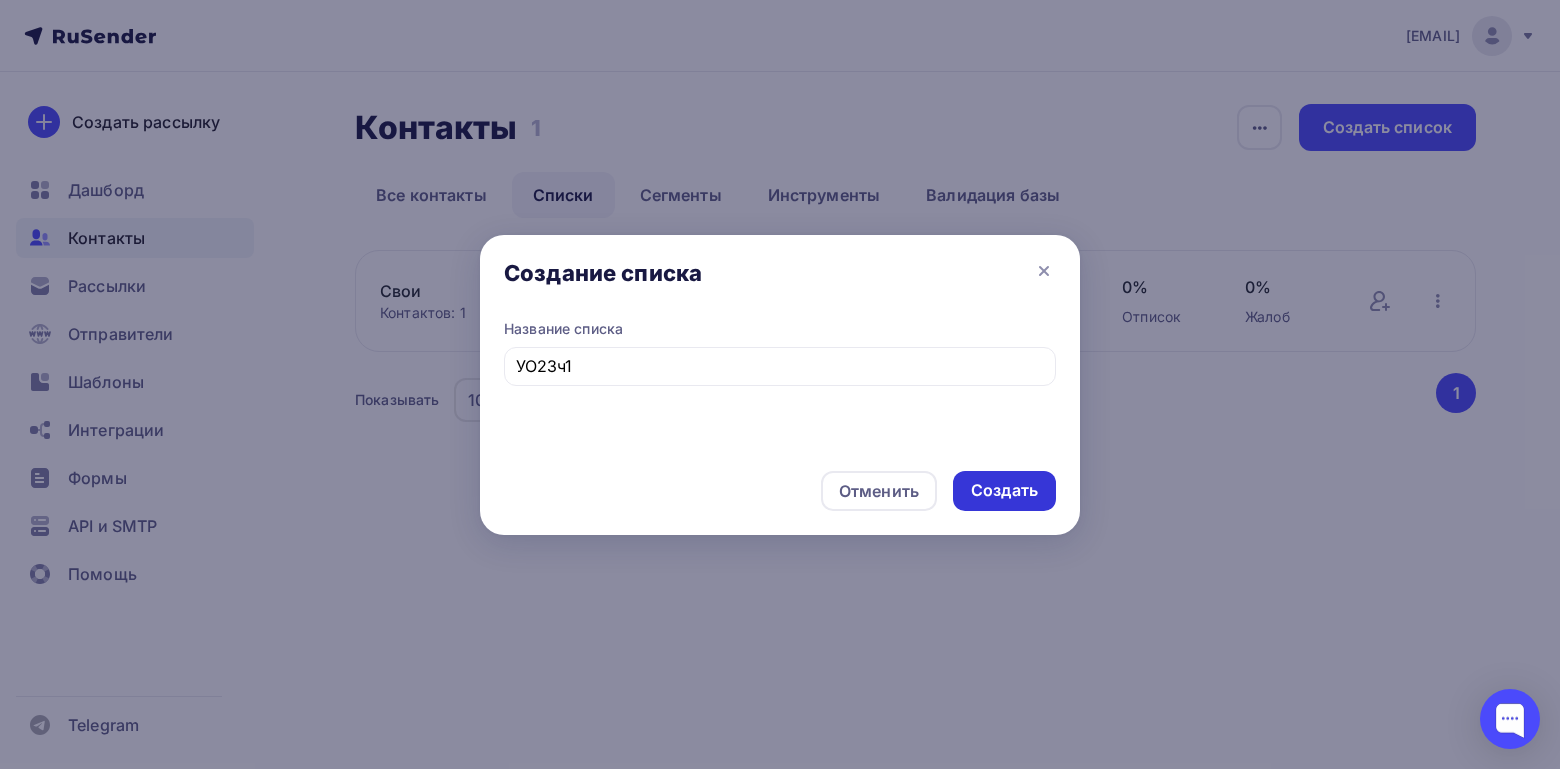 click on "Создать" at bounding box center (1004, 490) 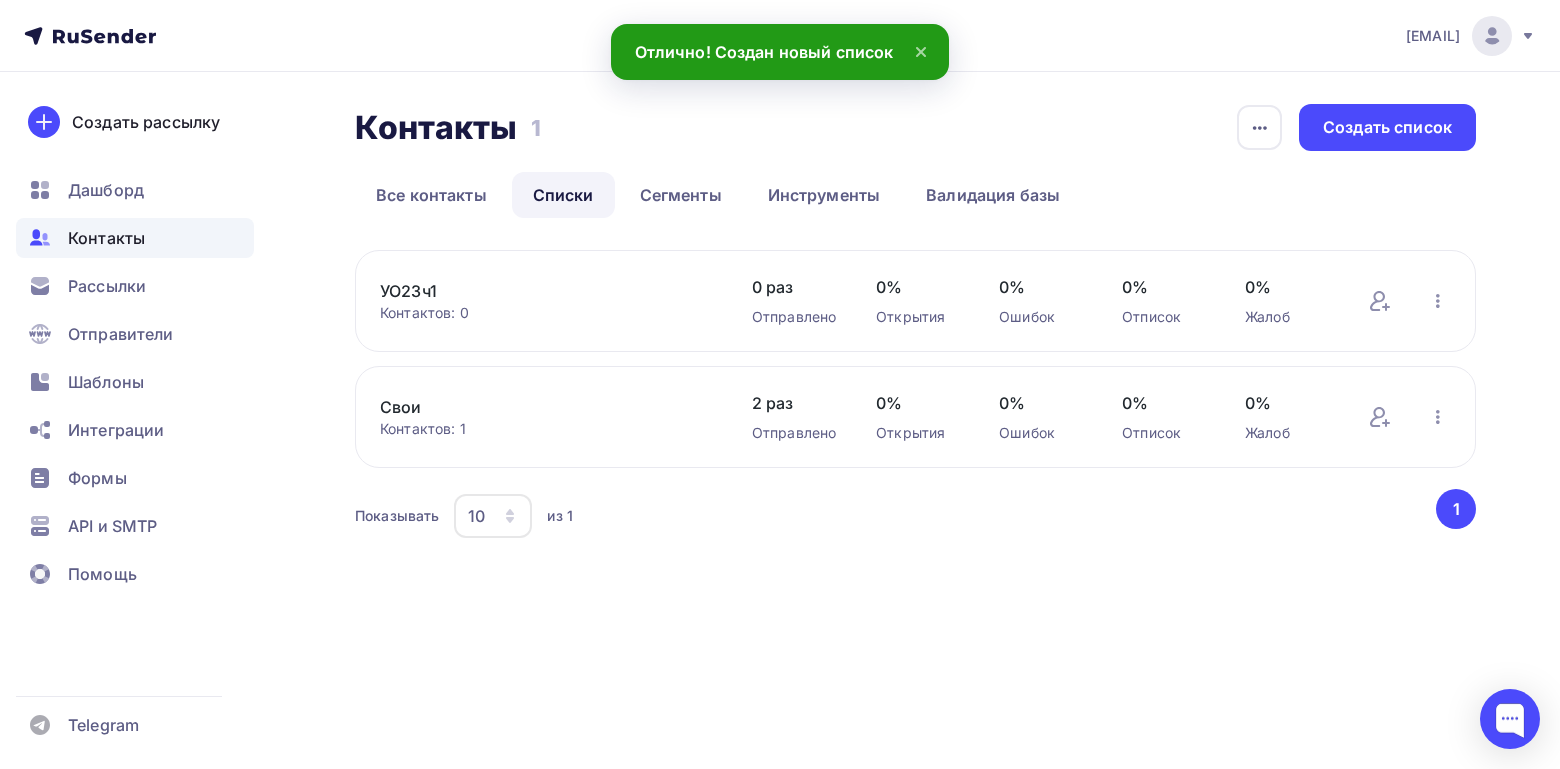 click on "УО23ч1" at bounding box center [546, 291] 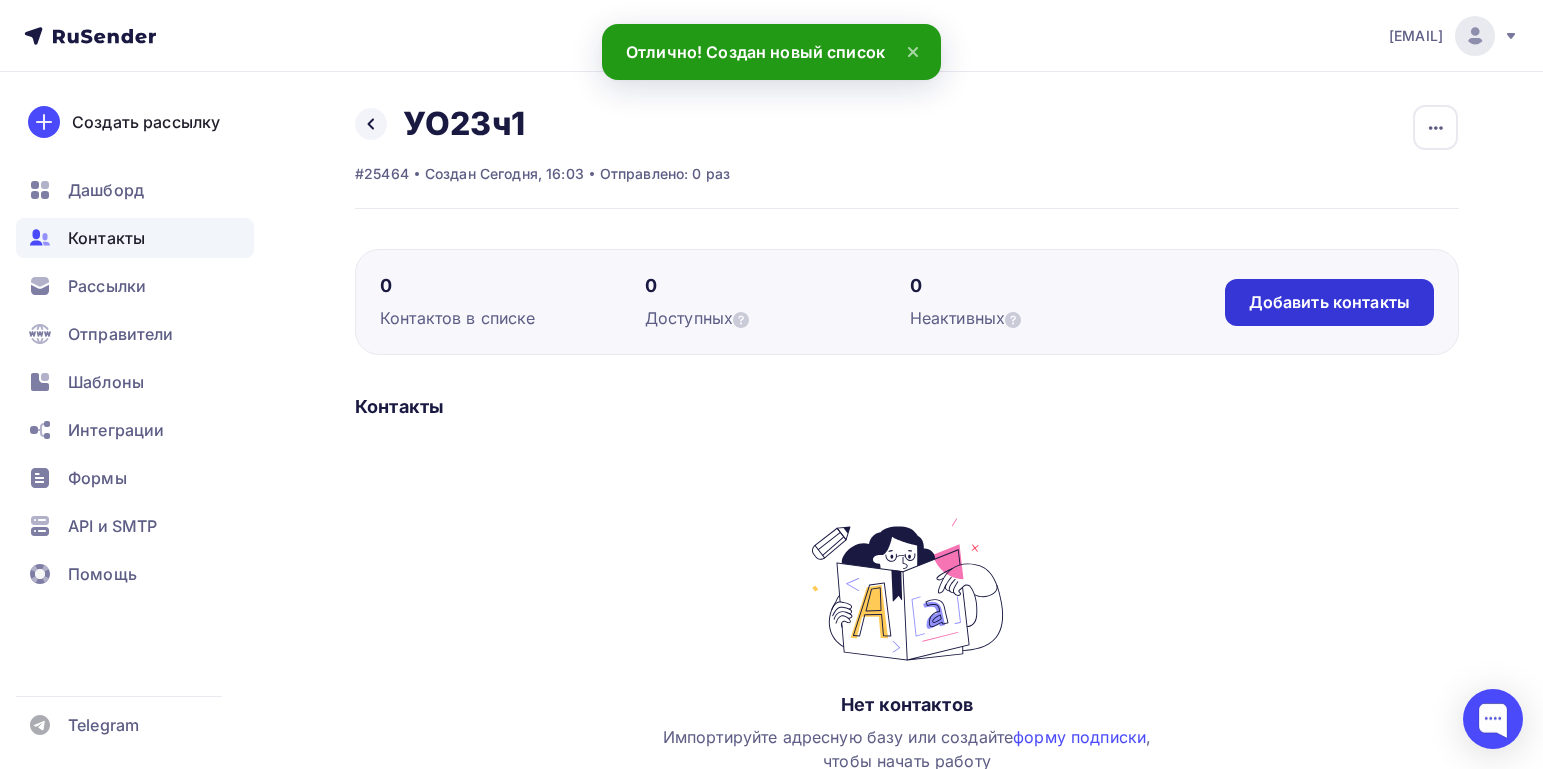 click on "Добавить контакты" at bounding box center (1329, 302) 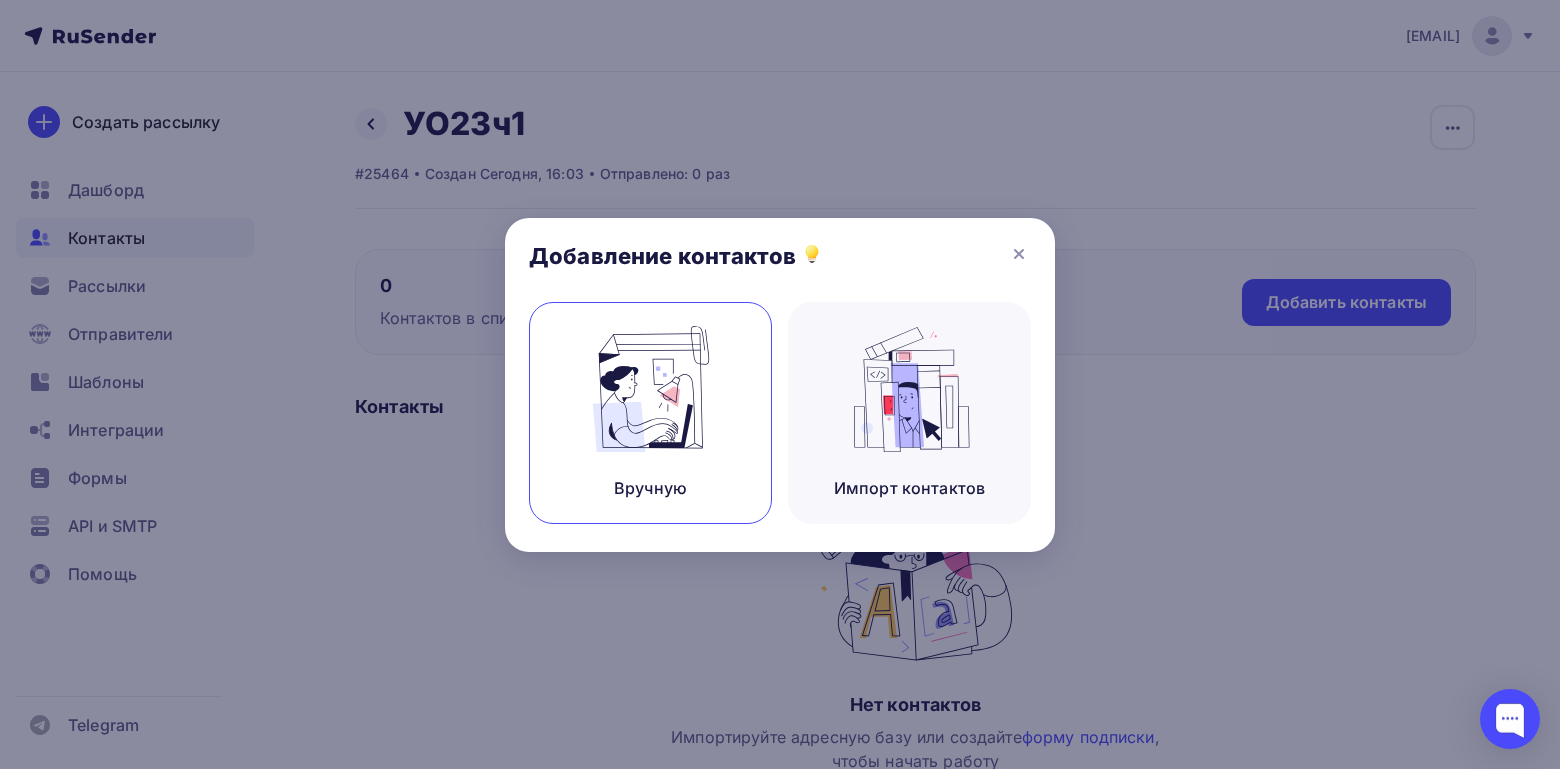 click at bounding box center [651, 389] 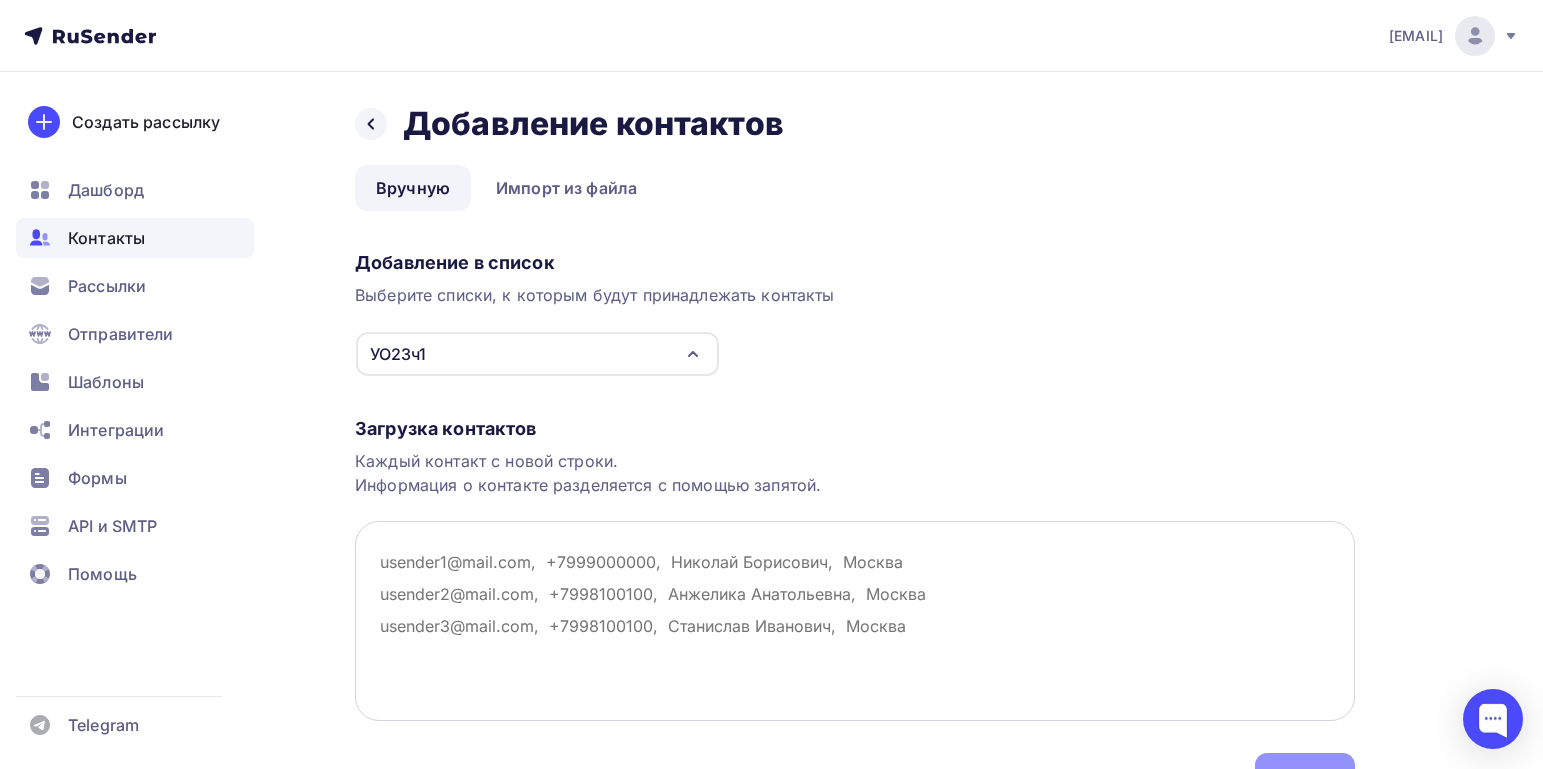paste on "udintsev.evg@gmail.com
alyans_45@mail.ru
sufia@internet.ru
sk_vektor@internet.ru
trushnikov85.85@mail.ru
stroim45@inbox.ru
rasimdjumaev90@gmail.com
cenzor701@gmail.com
eco.okean@mail.ru" 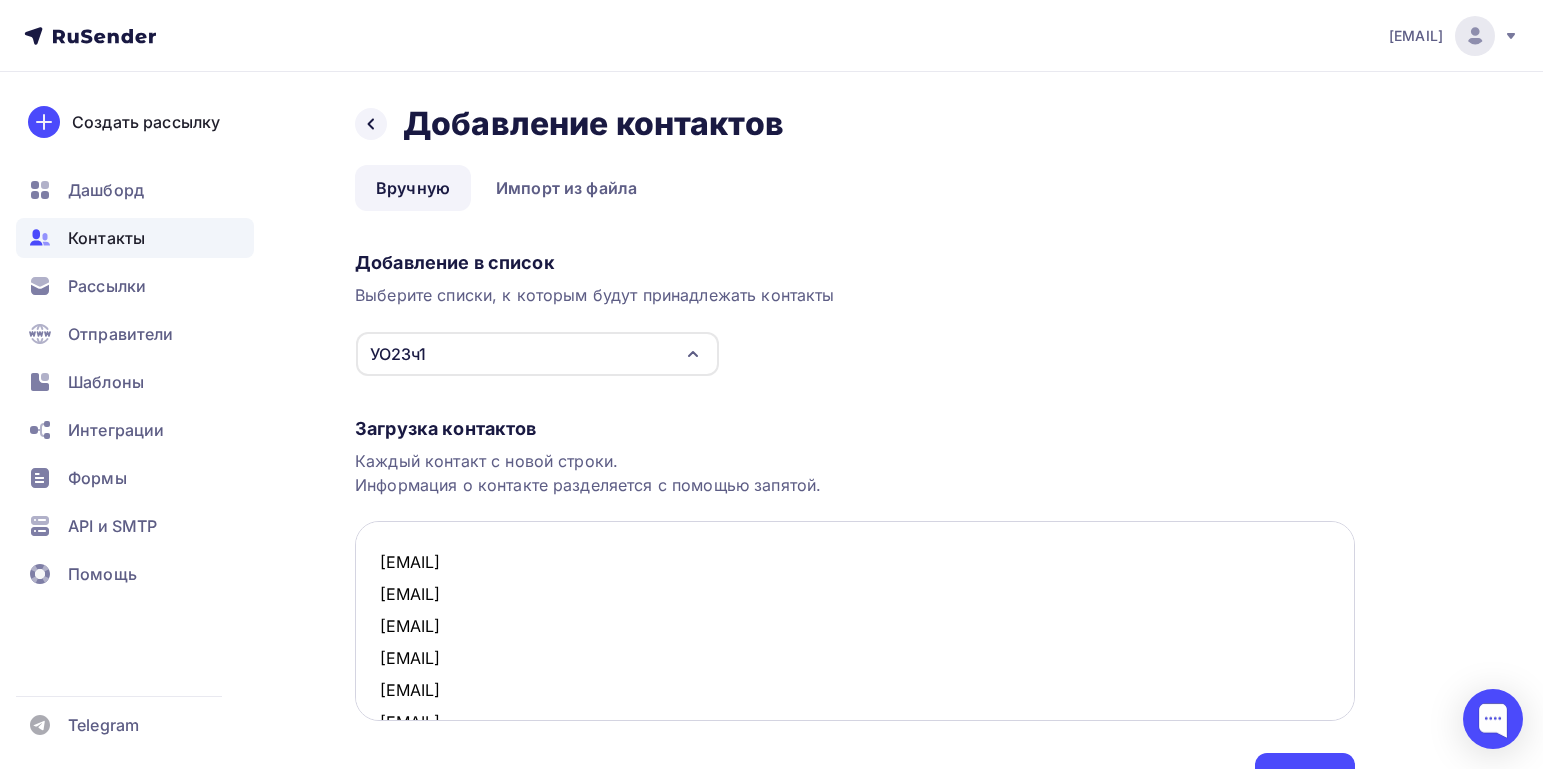 scroll, scrollTop: 140, scrollLeft: 0, axis: vertical 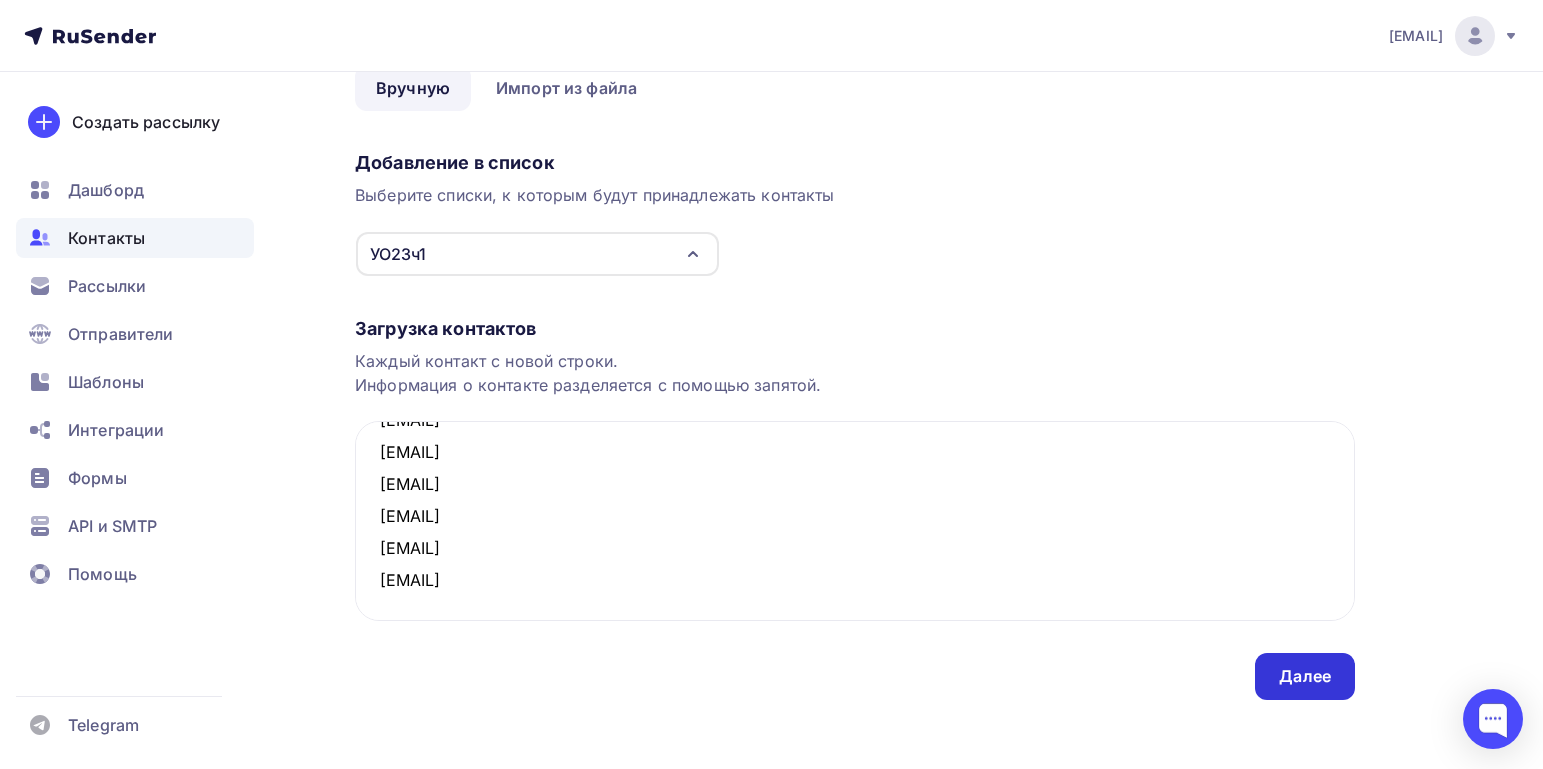 type on "udintsev.evg@gmail.com
alyans_45@mail.ru
sufia@internet.ru
sk_vektor@internet.ru
trushnikov85.85@mail.ru
stroim45@inbox.ru
rasimdjumaev90@gmail.com
cenzor701@gmail.com
eco.okean@mail.ru" 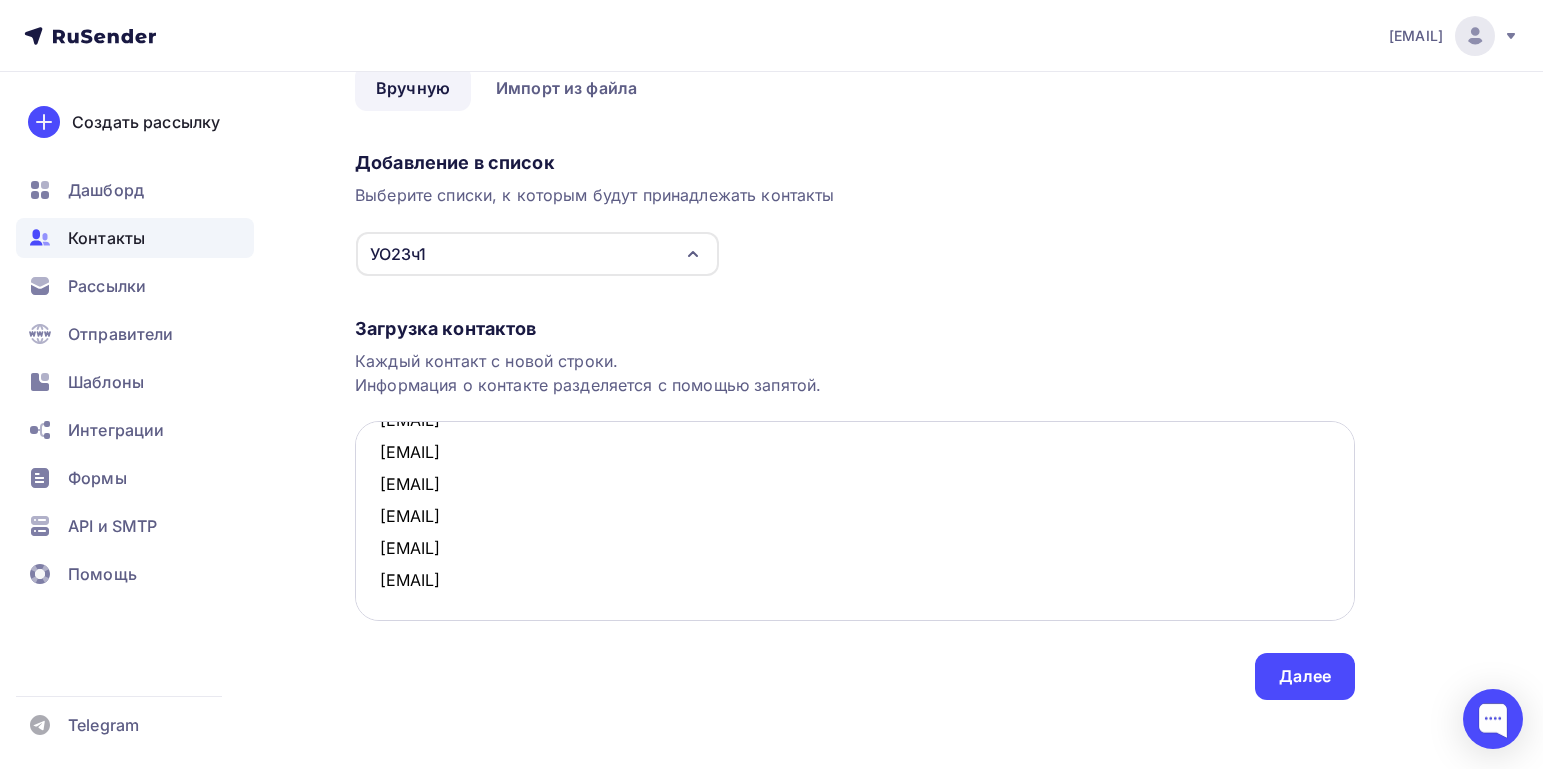 scroll, scrollTop: 0, scrollLeft: 0, axis: both 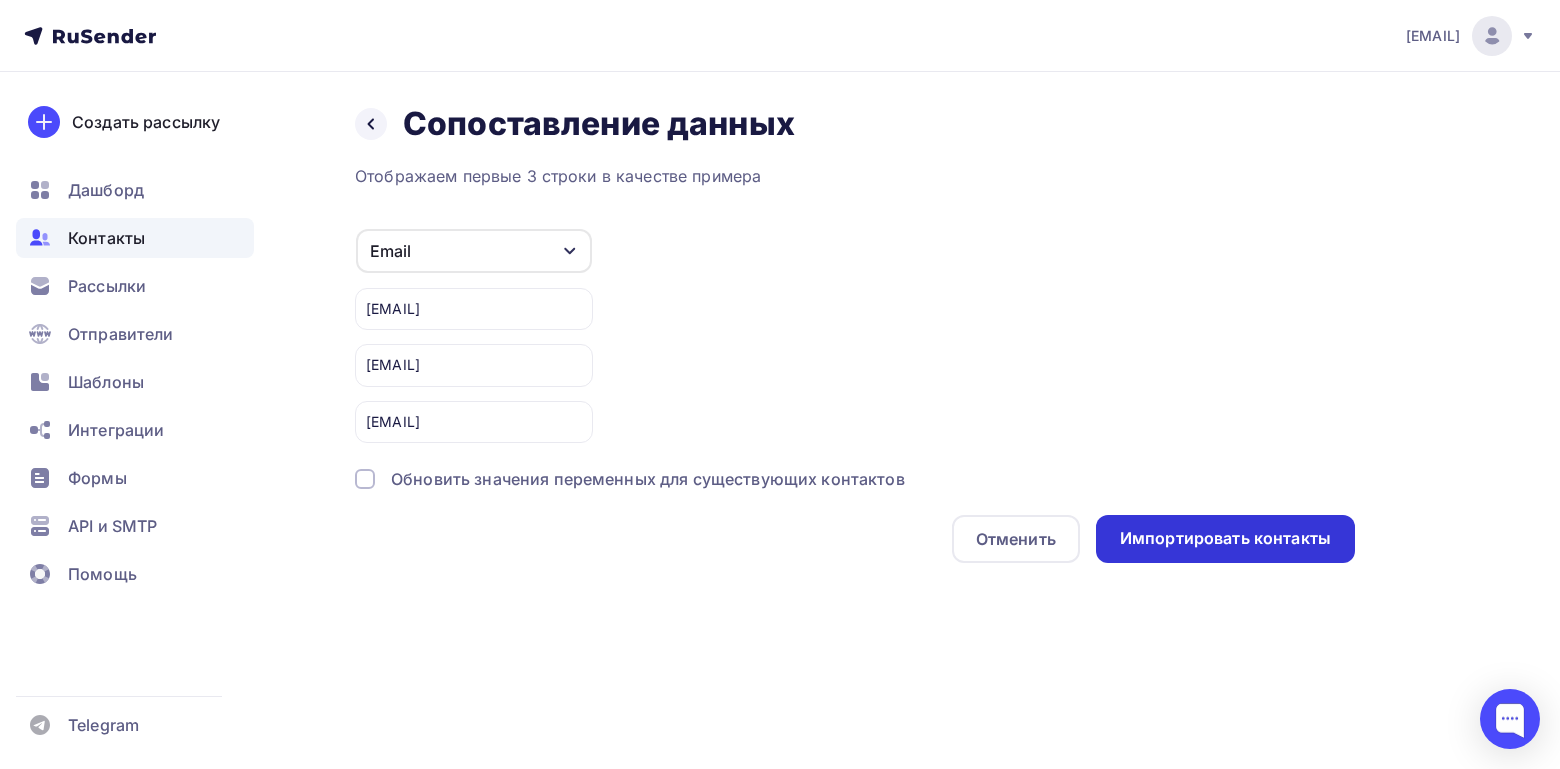 click on "Импортировать контакты" at bounding box center (1225, 538) 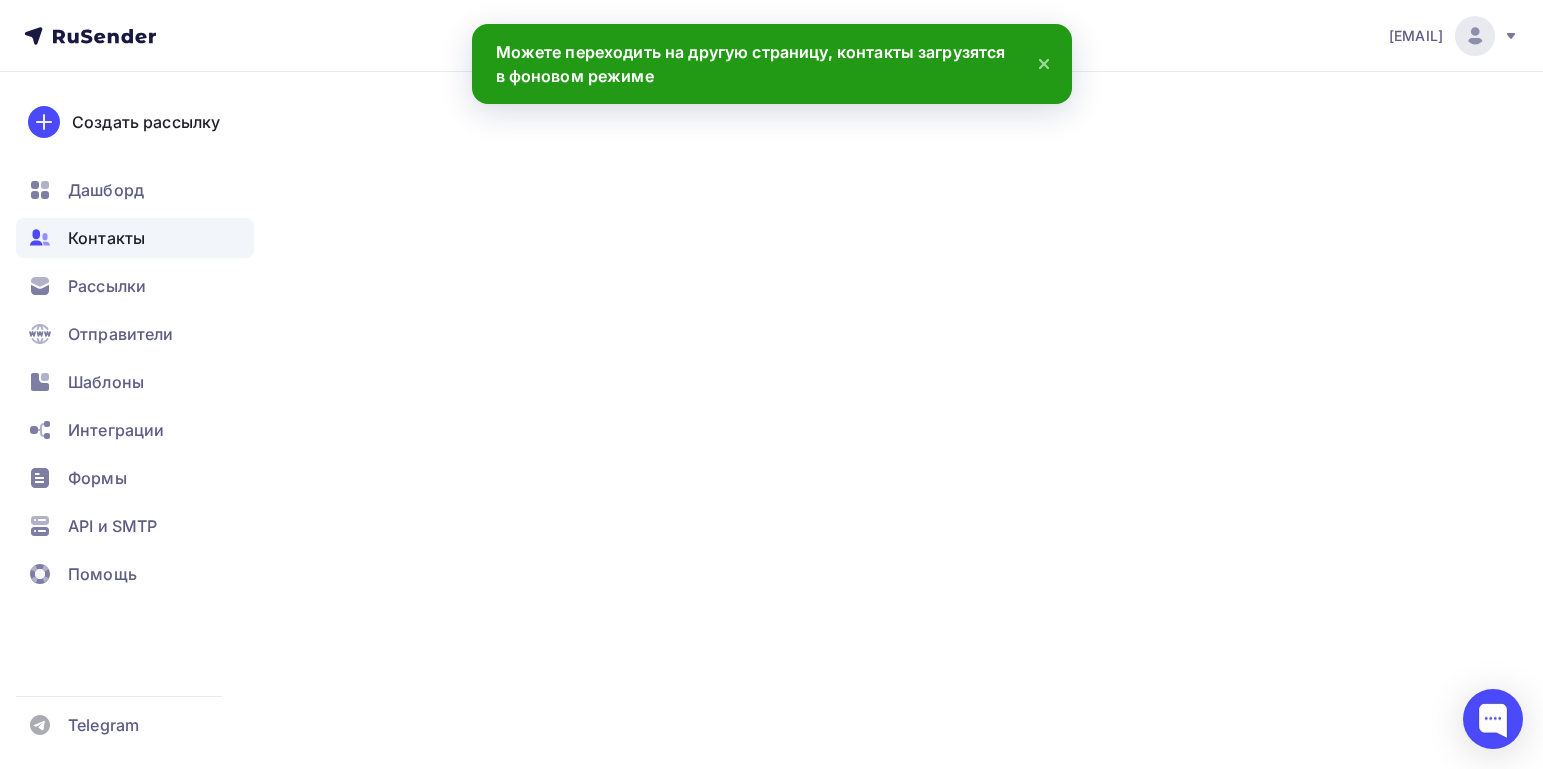 scroll, scrollTop: 170, scrollLeft: 0, axis: vertical 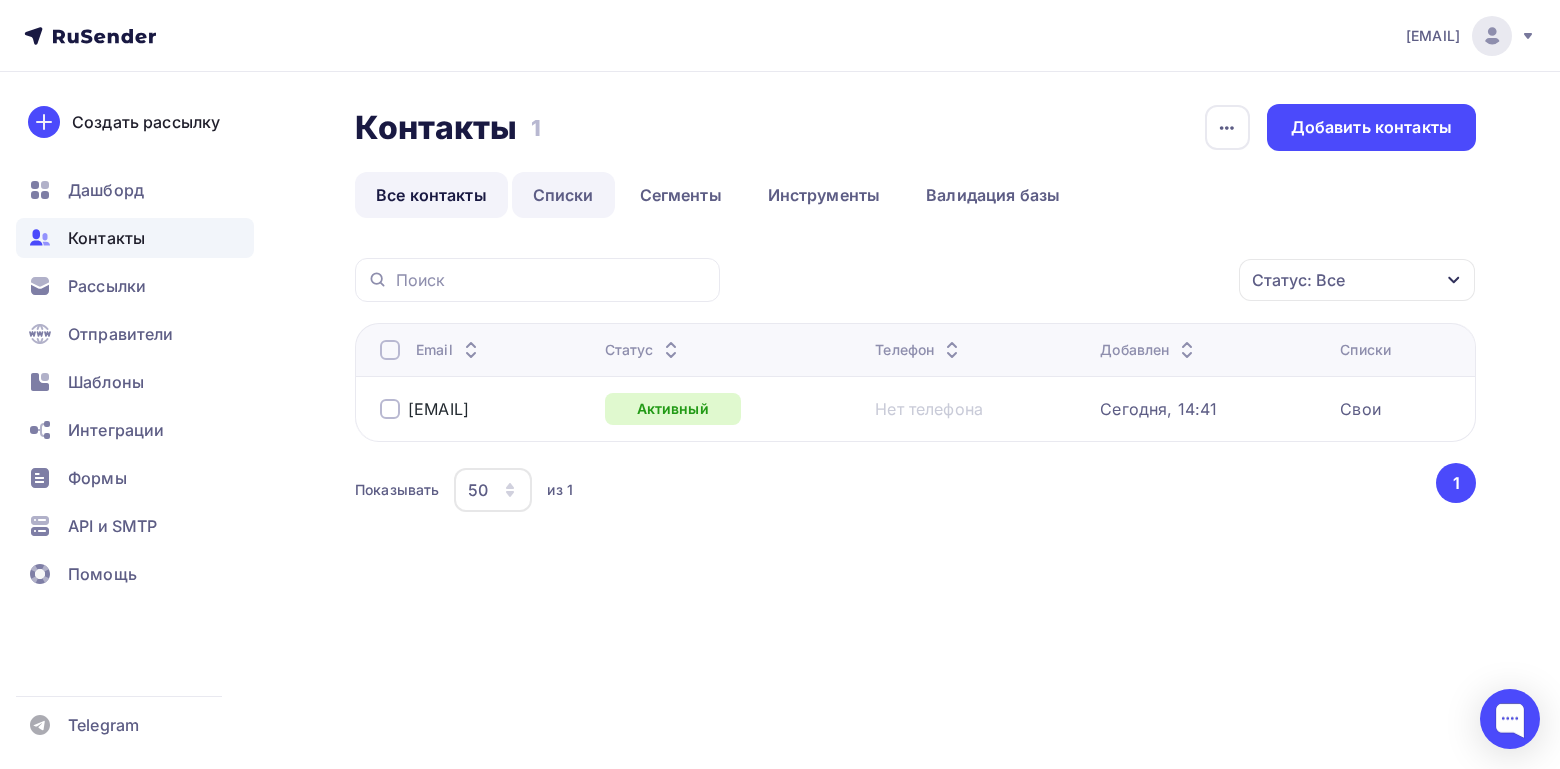 click on "Списки" at bounding box center [563, 195] 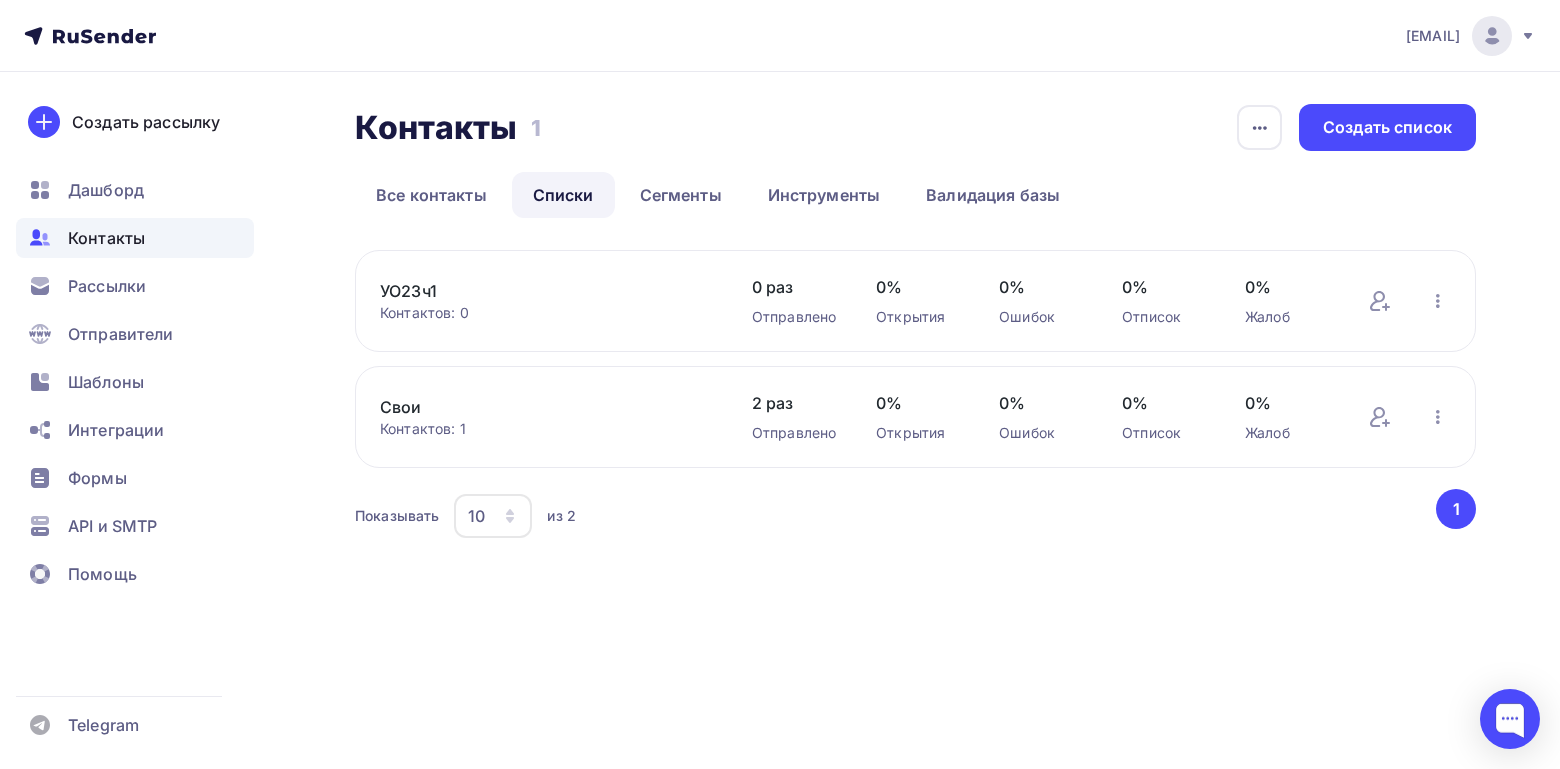click on "УО23ч1" at bounding box center [546, 291] 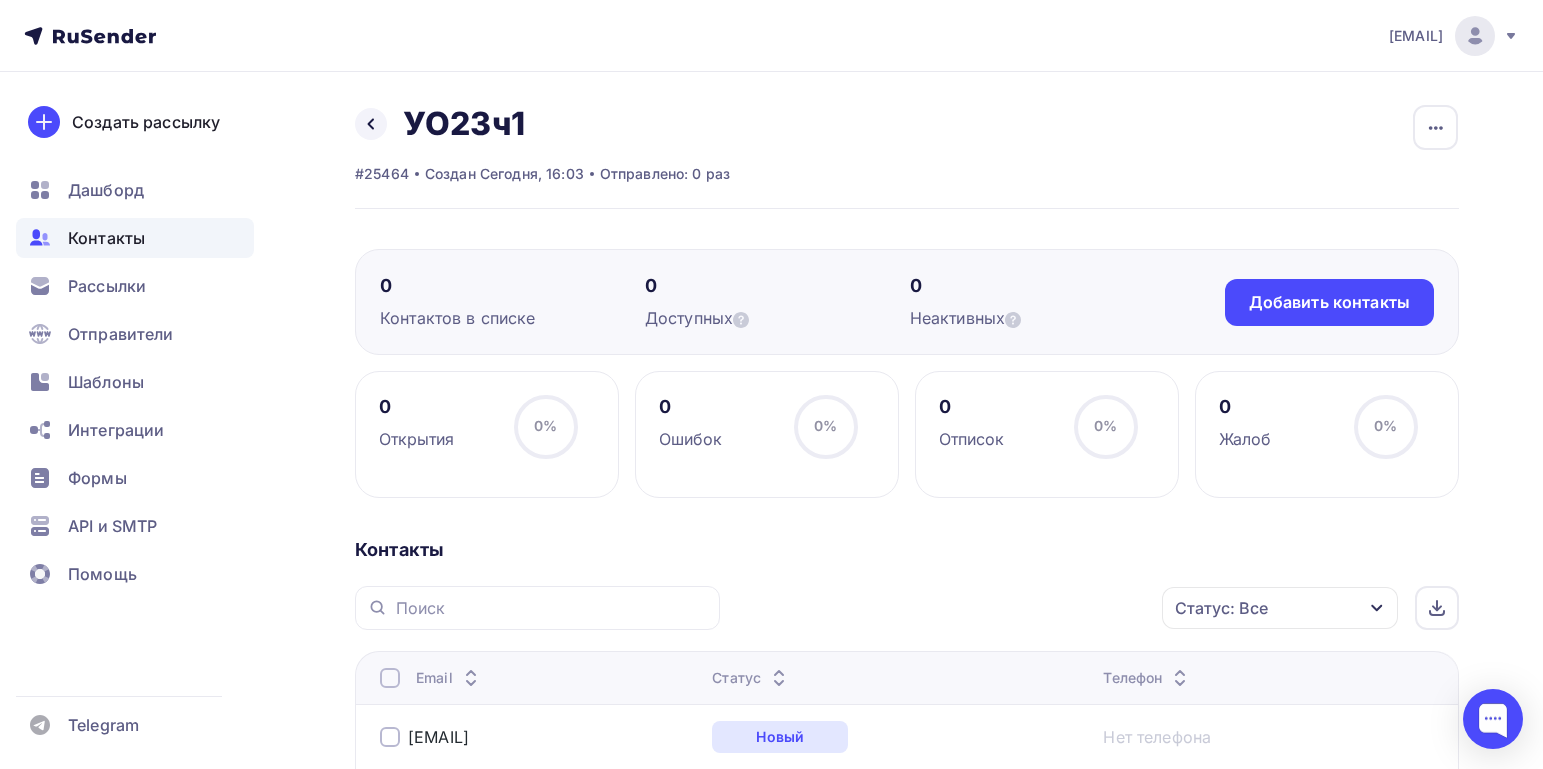 scroll, scrollTop: 100, scrollLeft: 0, axis: vertical 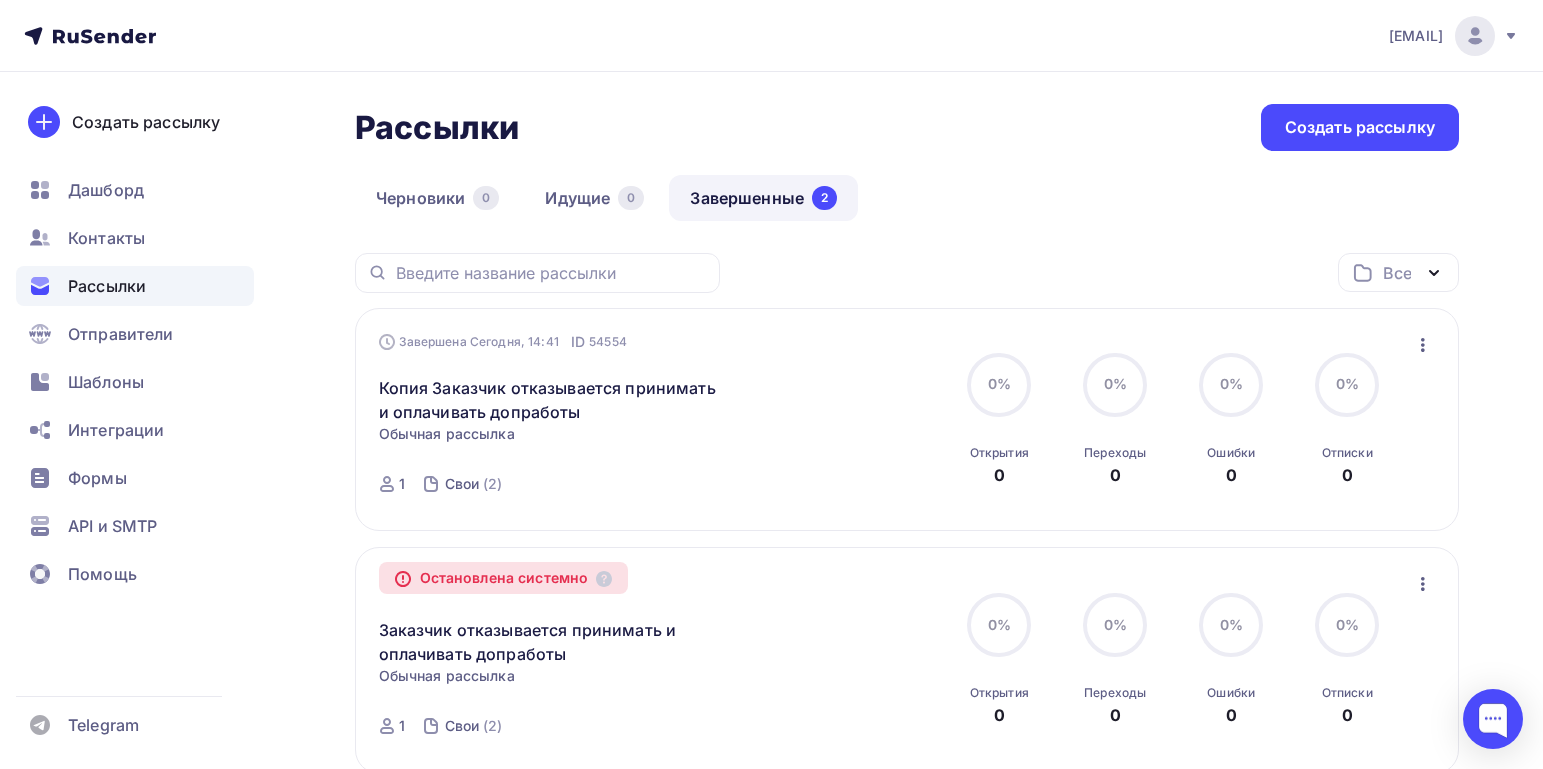 click 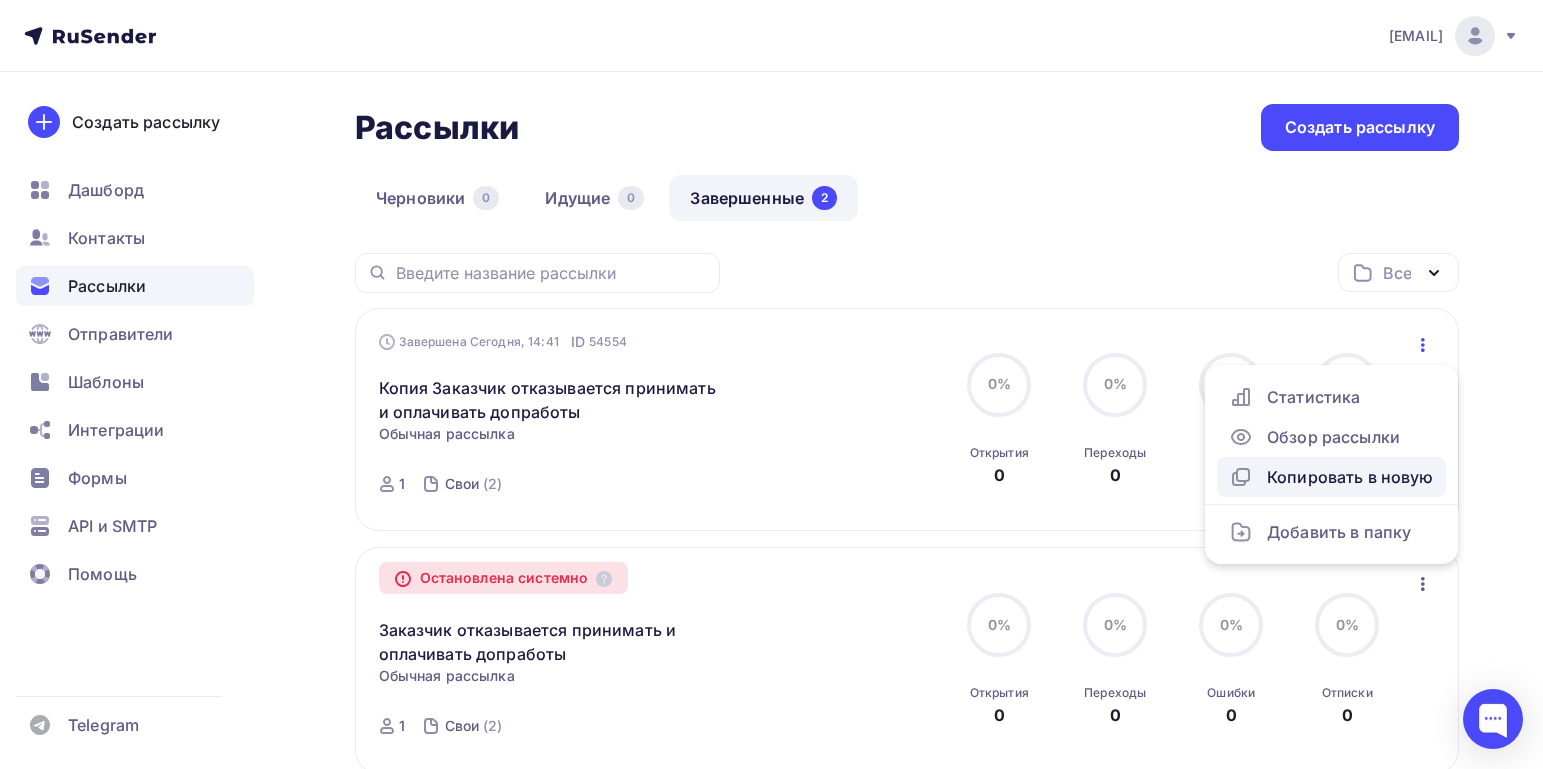 click on "Копировать в новую" at bounding box center (1331, 477) 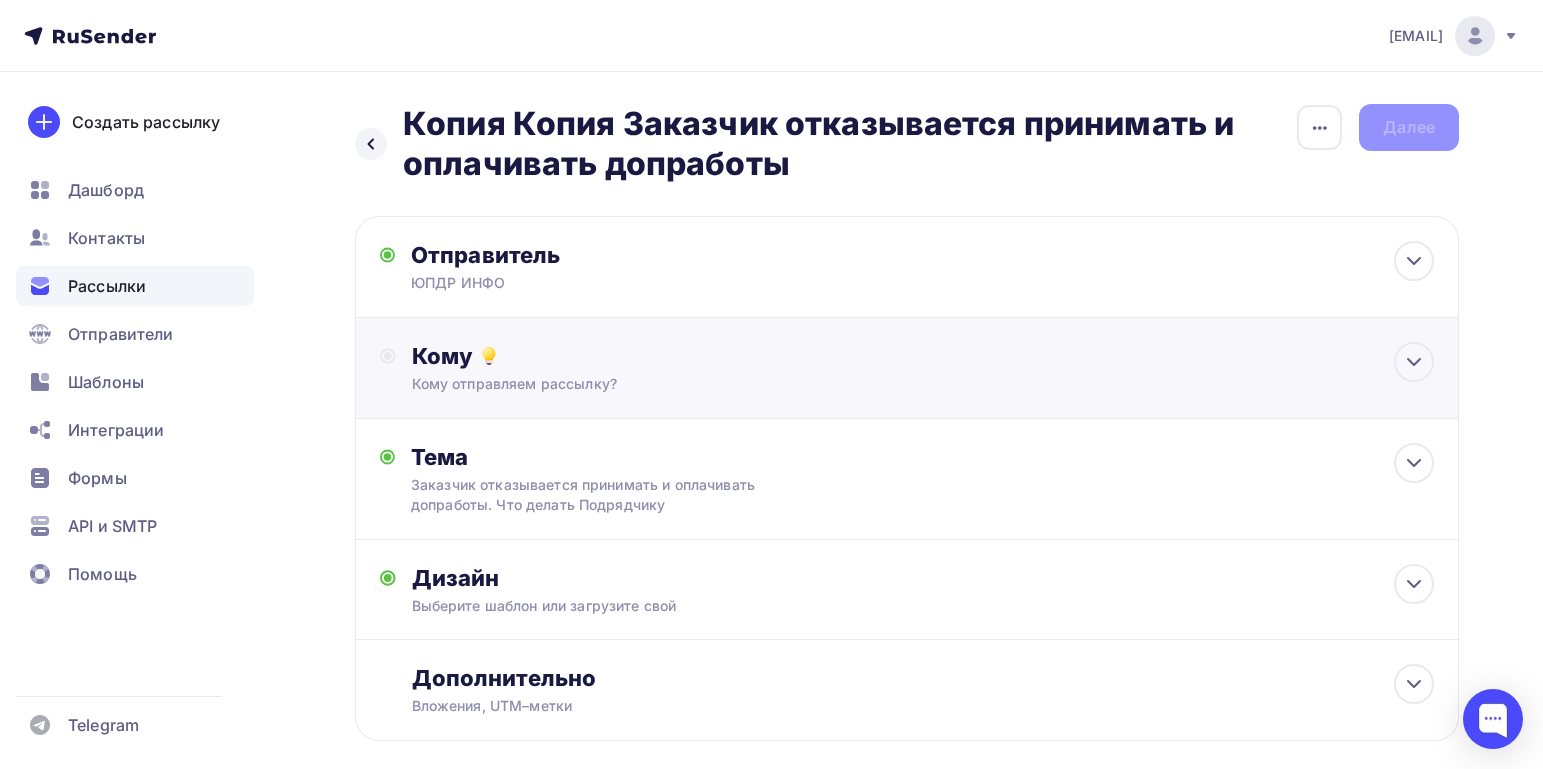 click on "Кому" at bounding box center [923, 356] 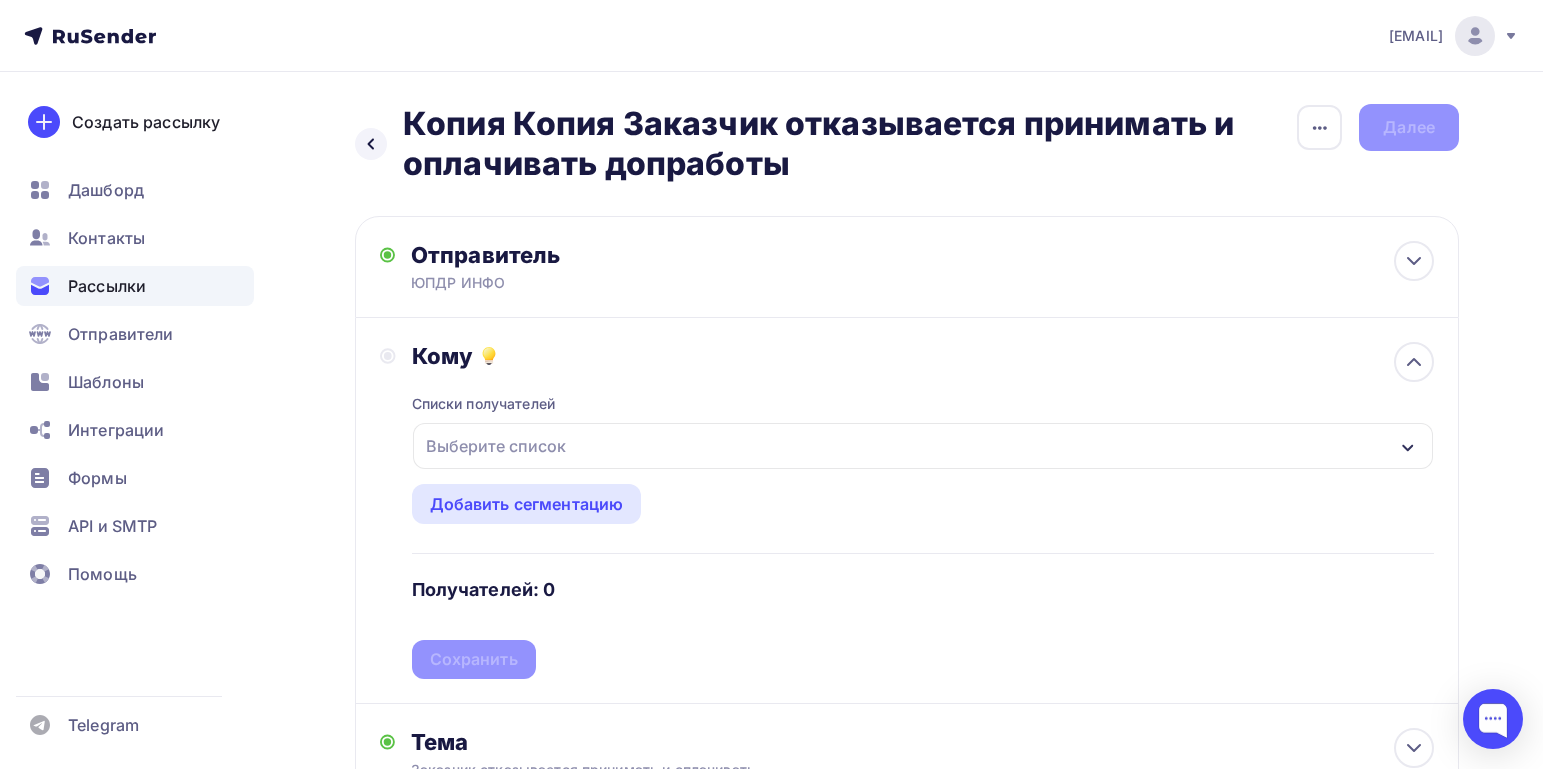 click on "Выберите список" at bounding box center [496, 446] 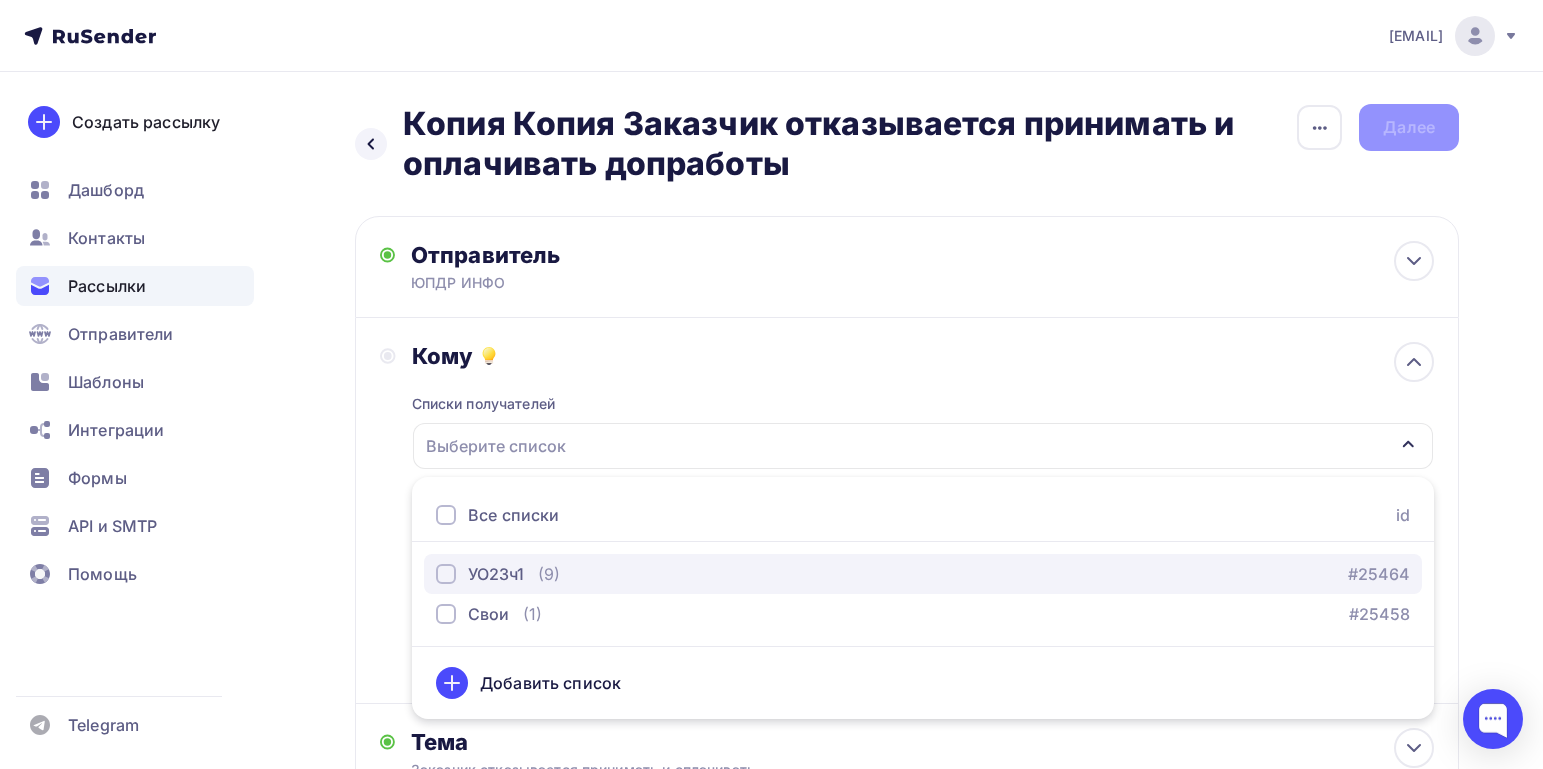 click on "УО23ч1" at bounding box center [496, 574] 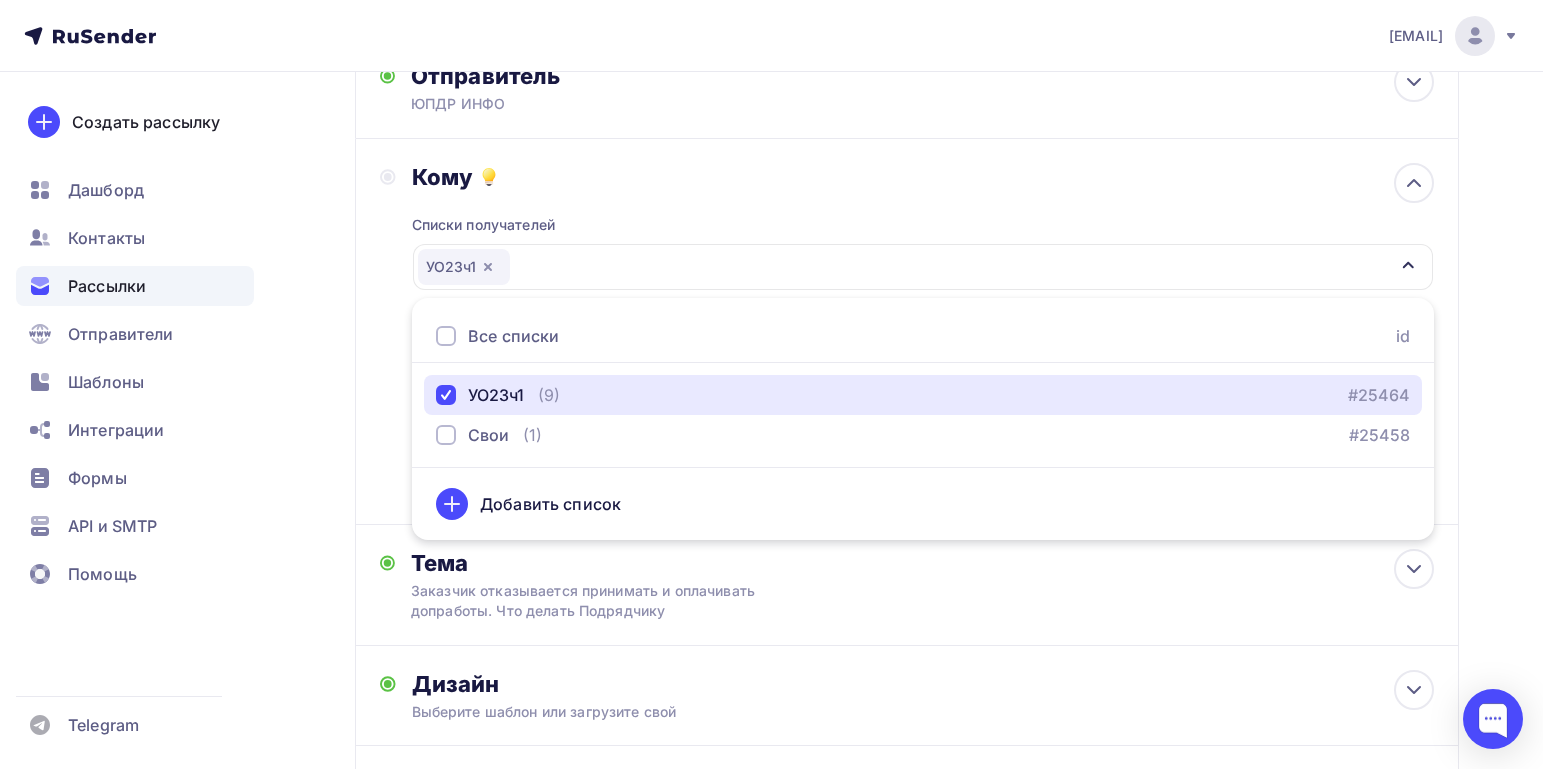 scroll, scrollTop: 200, scrollLeft: 0, axis: vertical 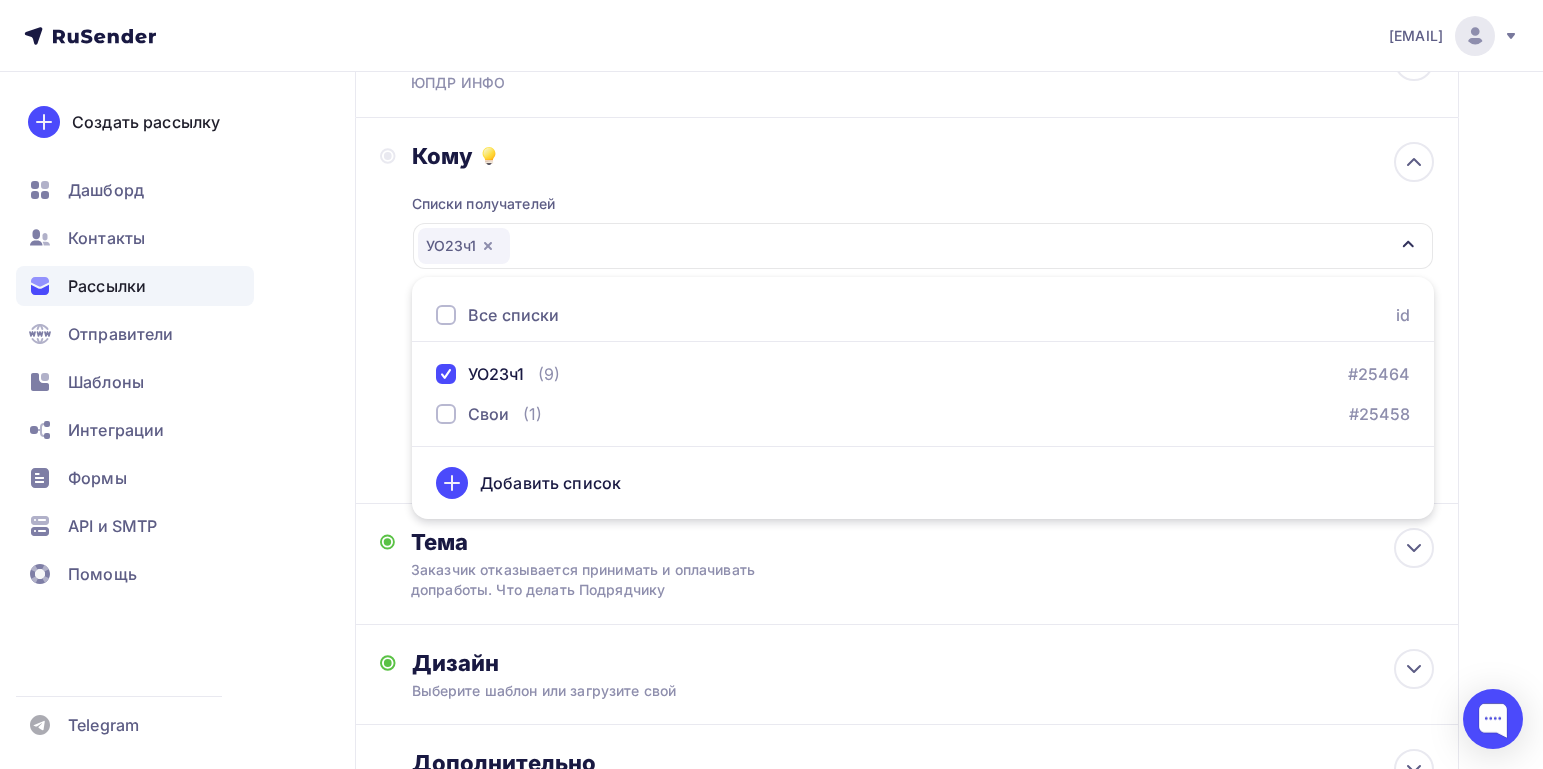 click on "Назад
Копия Копия Заказчик отказывается принимать и оплачивать допработы
Копия Копия Заказчик отказывается принимать и оплачивать допработы
Закончить позже
Переименовать рассылку
Удалить
Далее
Отправитель
[BRAND]
Email  *
[EMAIL]               Добавить отправителя
Рекомендуем  добавить почту на домене , чтобы рассылка не попала в «Спам»
Имя" at bounding box center [771, 413] 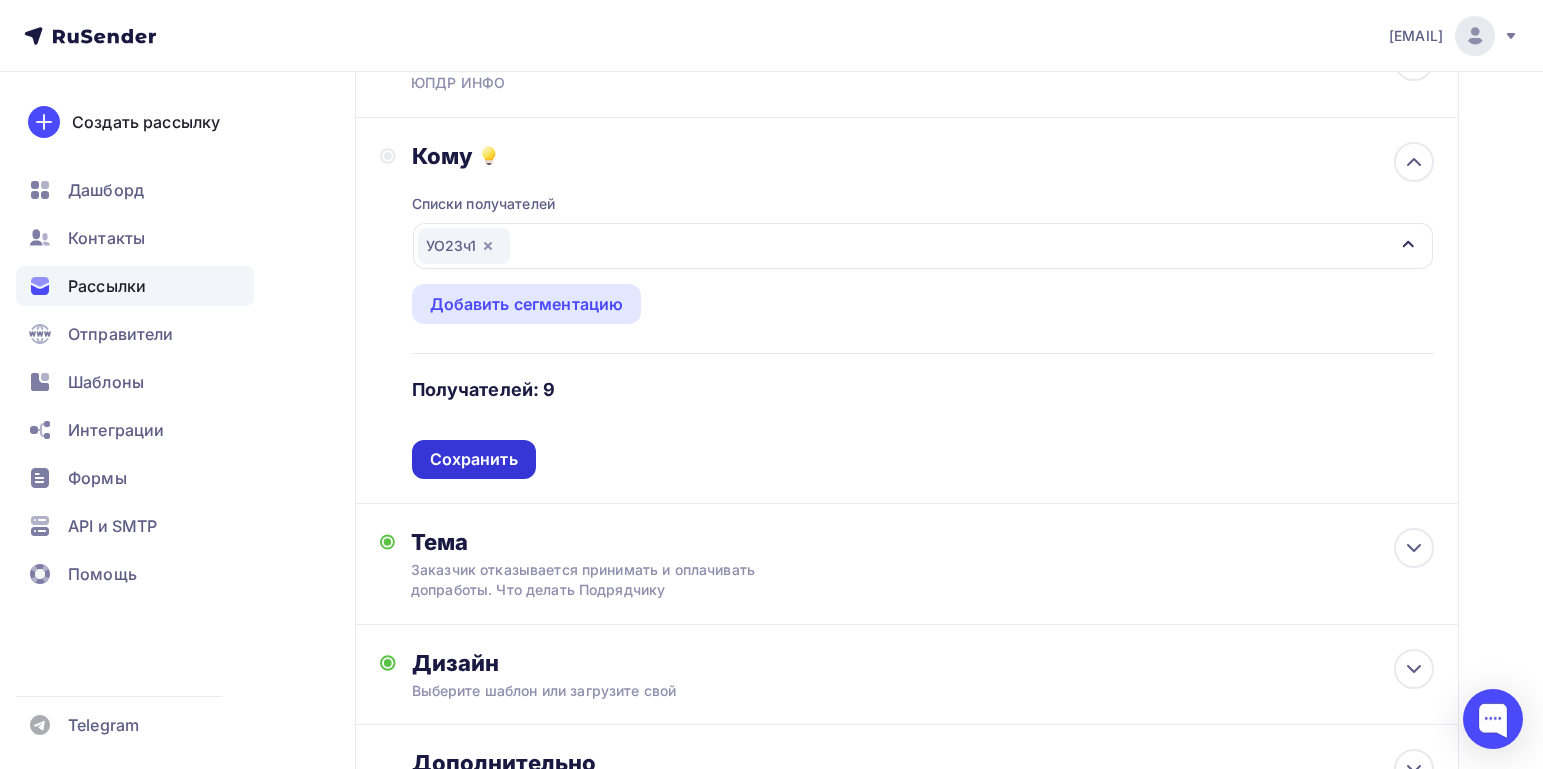 click on "Сохранить" at bounding box center [474, 459] 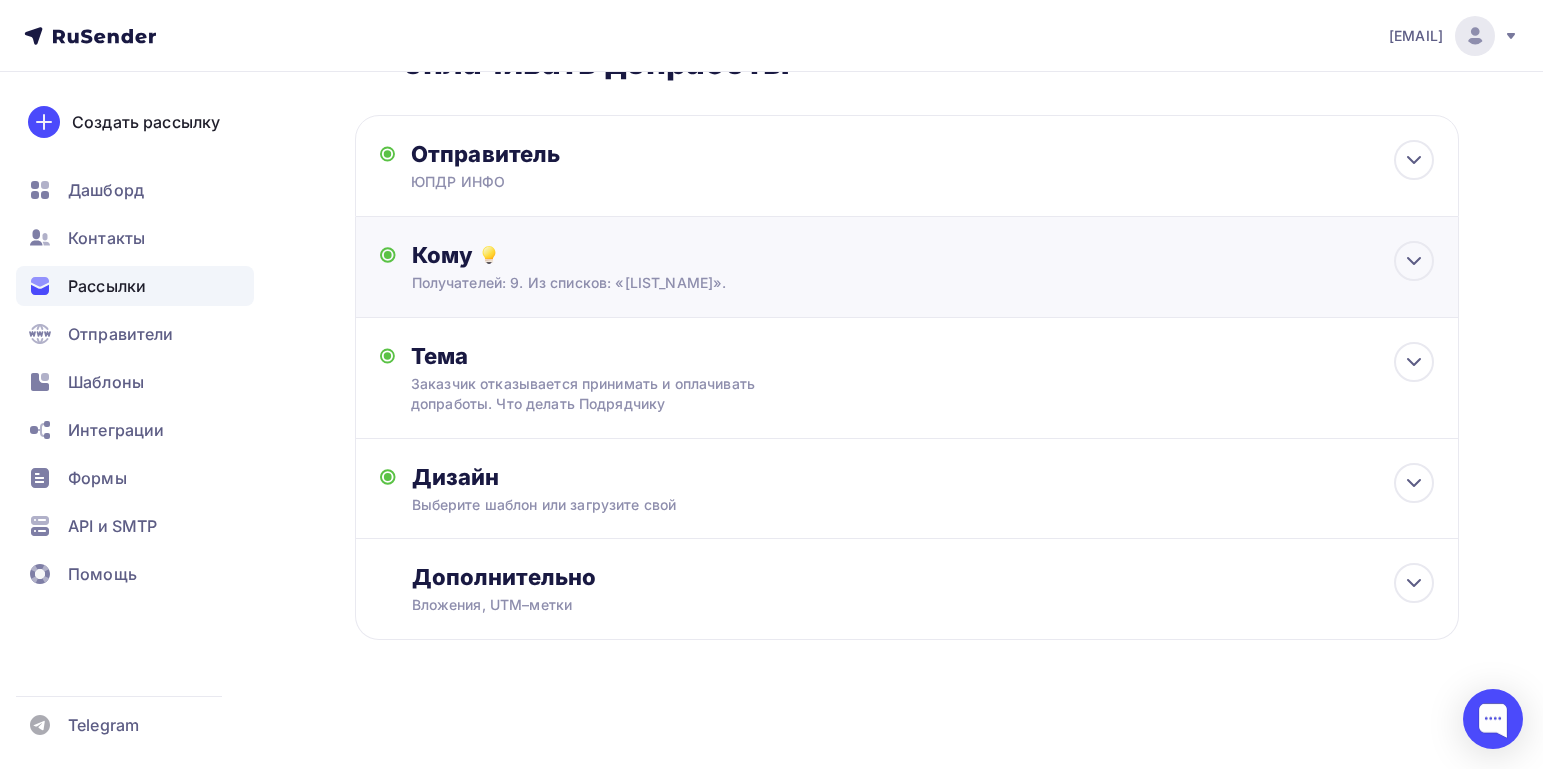 scroll, scrollTop: 101, scrollLeft: 0, axis: vertical 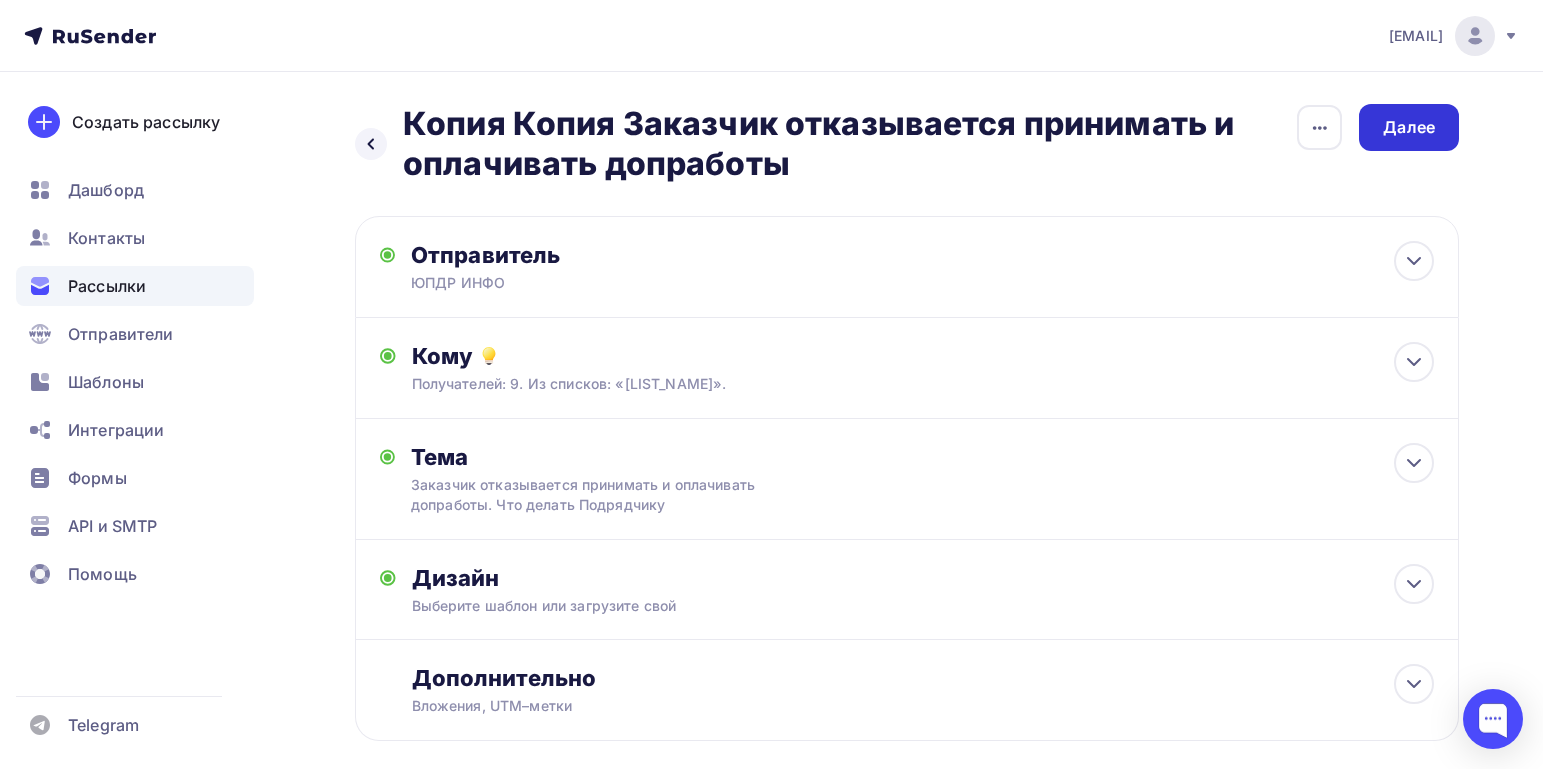 click on "Далее" at bounding box center [1409, 127] 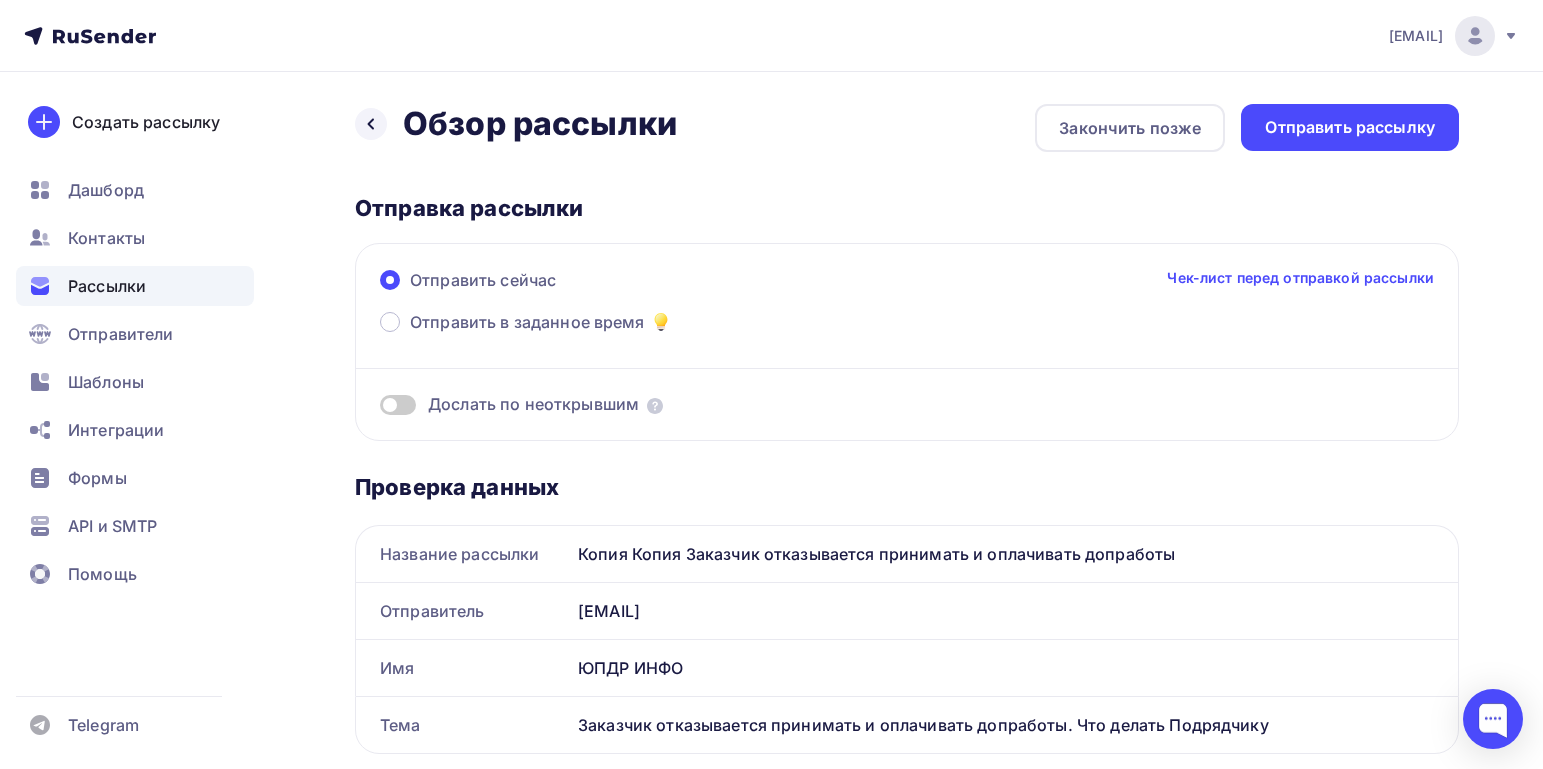 scroll, scrollTop: 0, scrollLeft: 0, axis: both 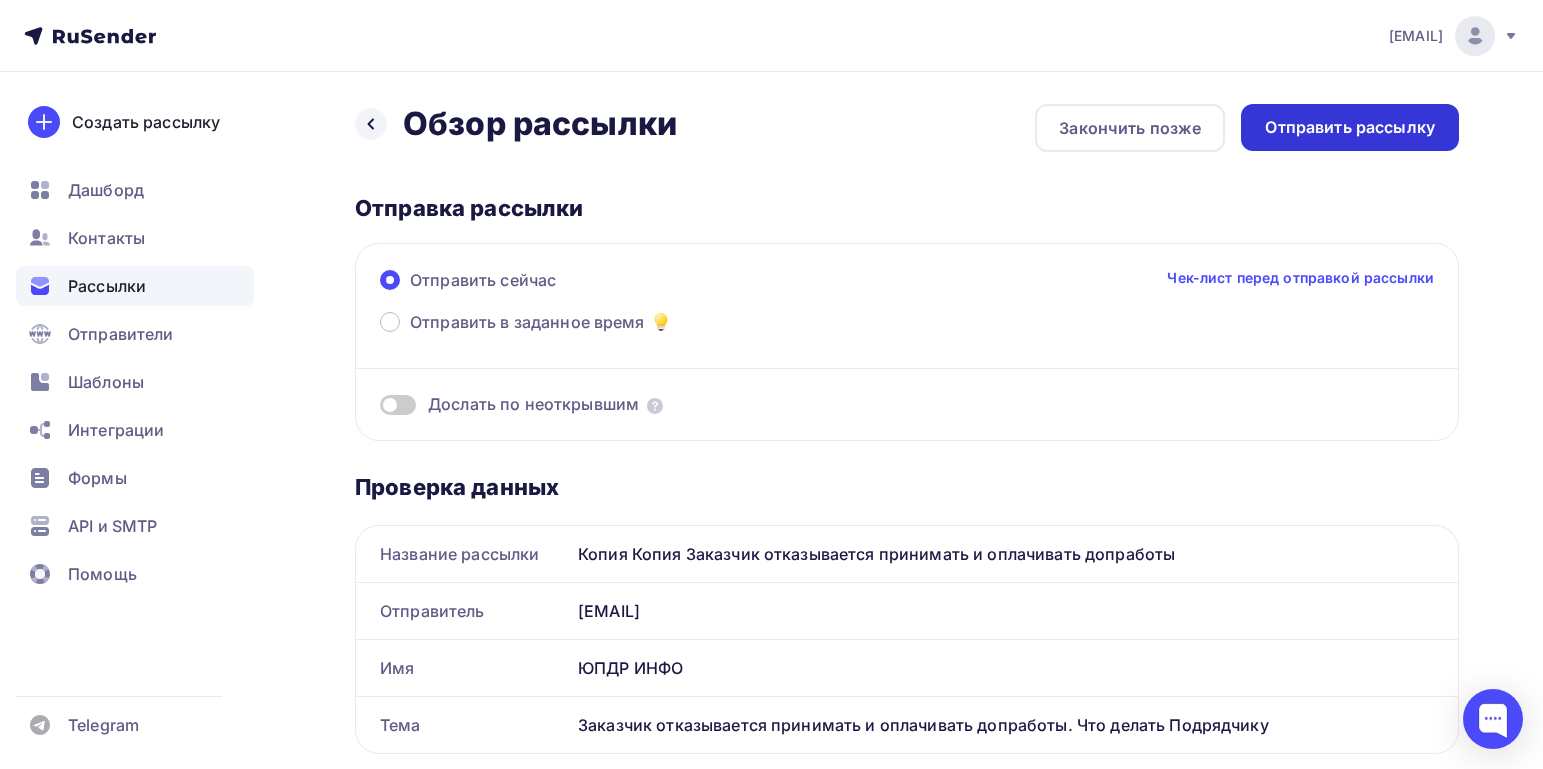 click on "Отправить рассылку" at bounding box center (1350, 127) 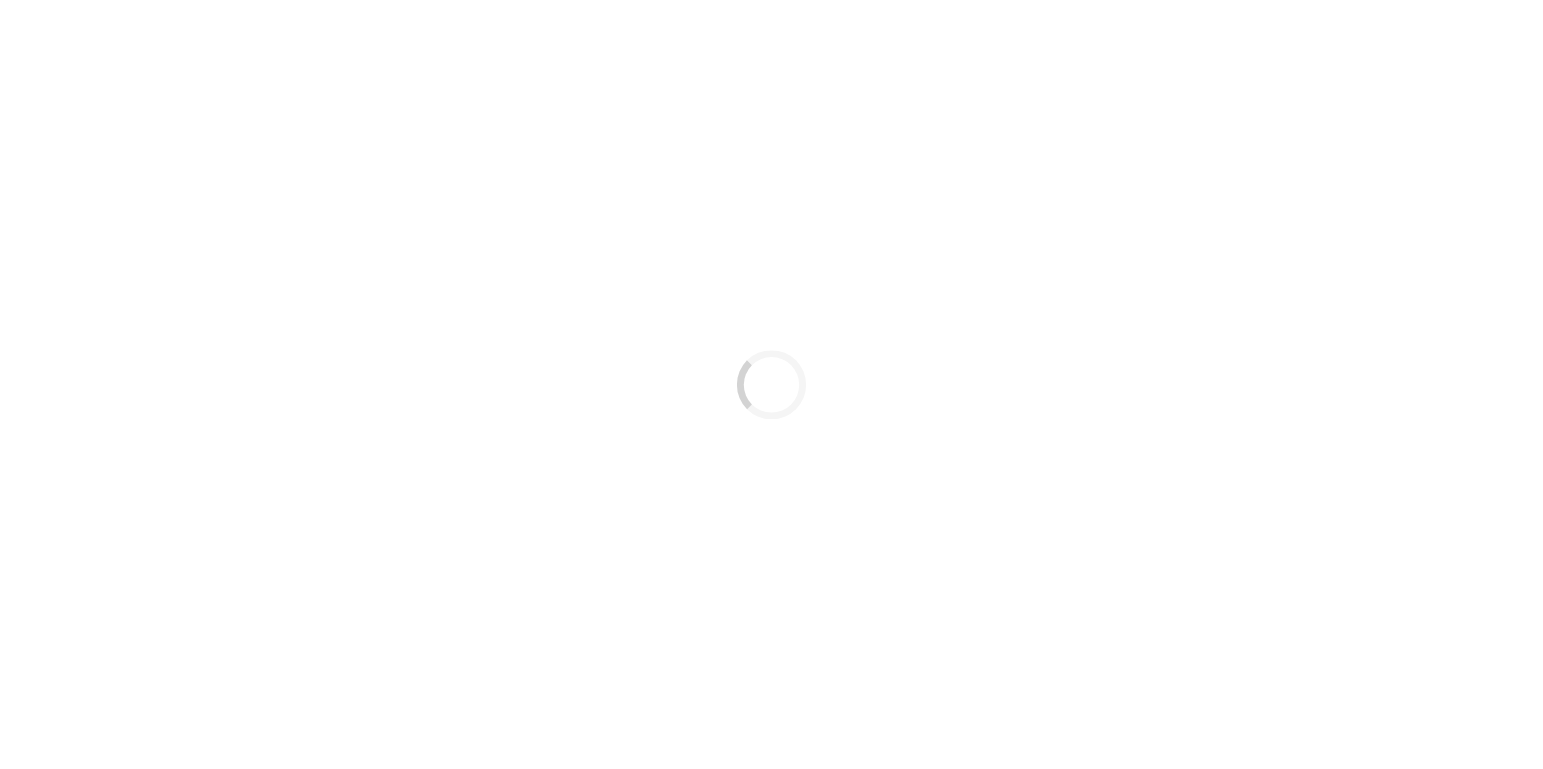 scroll, scrollTop: 0, scrollLeft: 0, axis: both 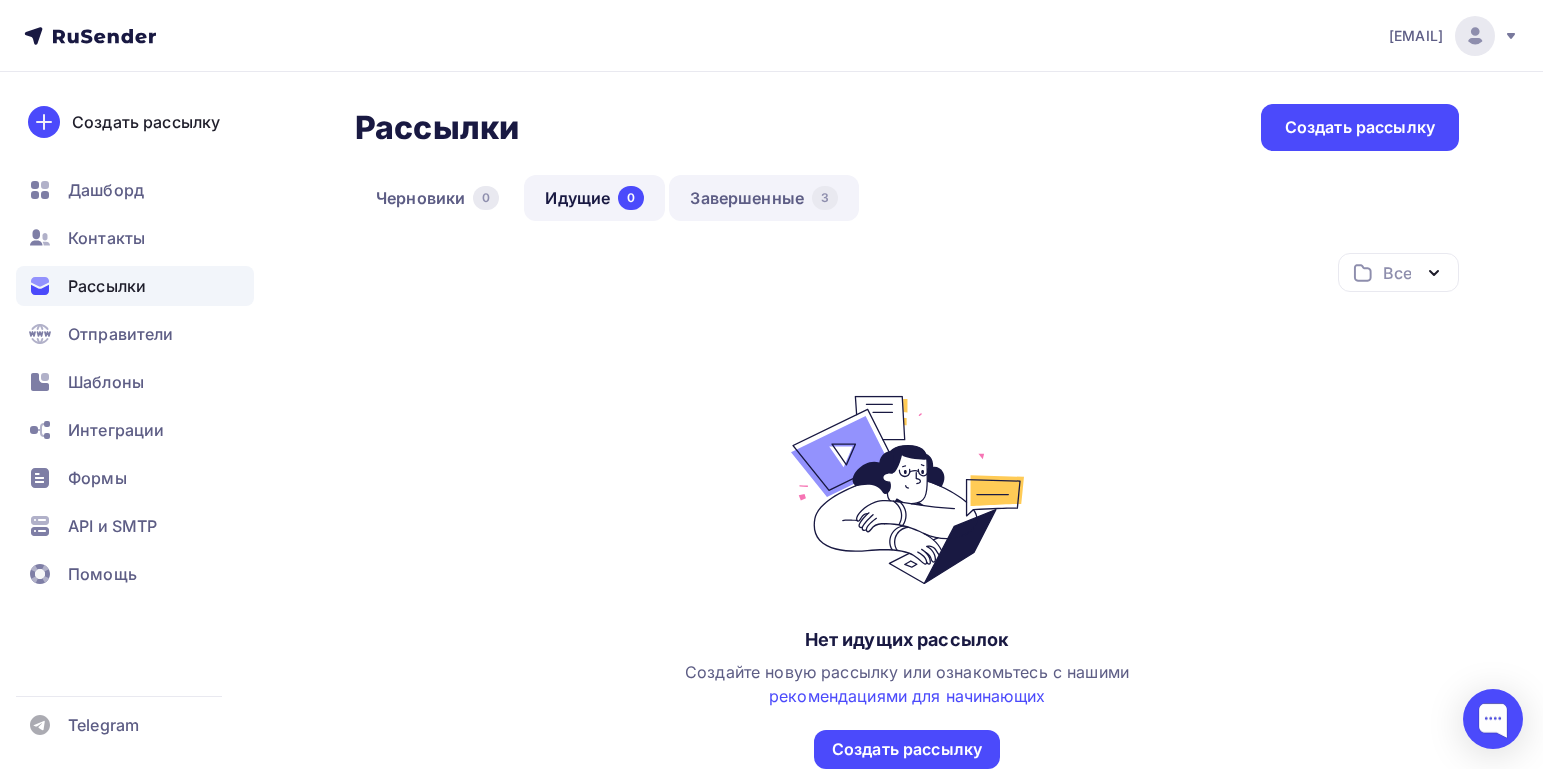 click on "Завершенные
3" at bounding box center [764, 198] 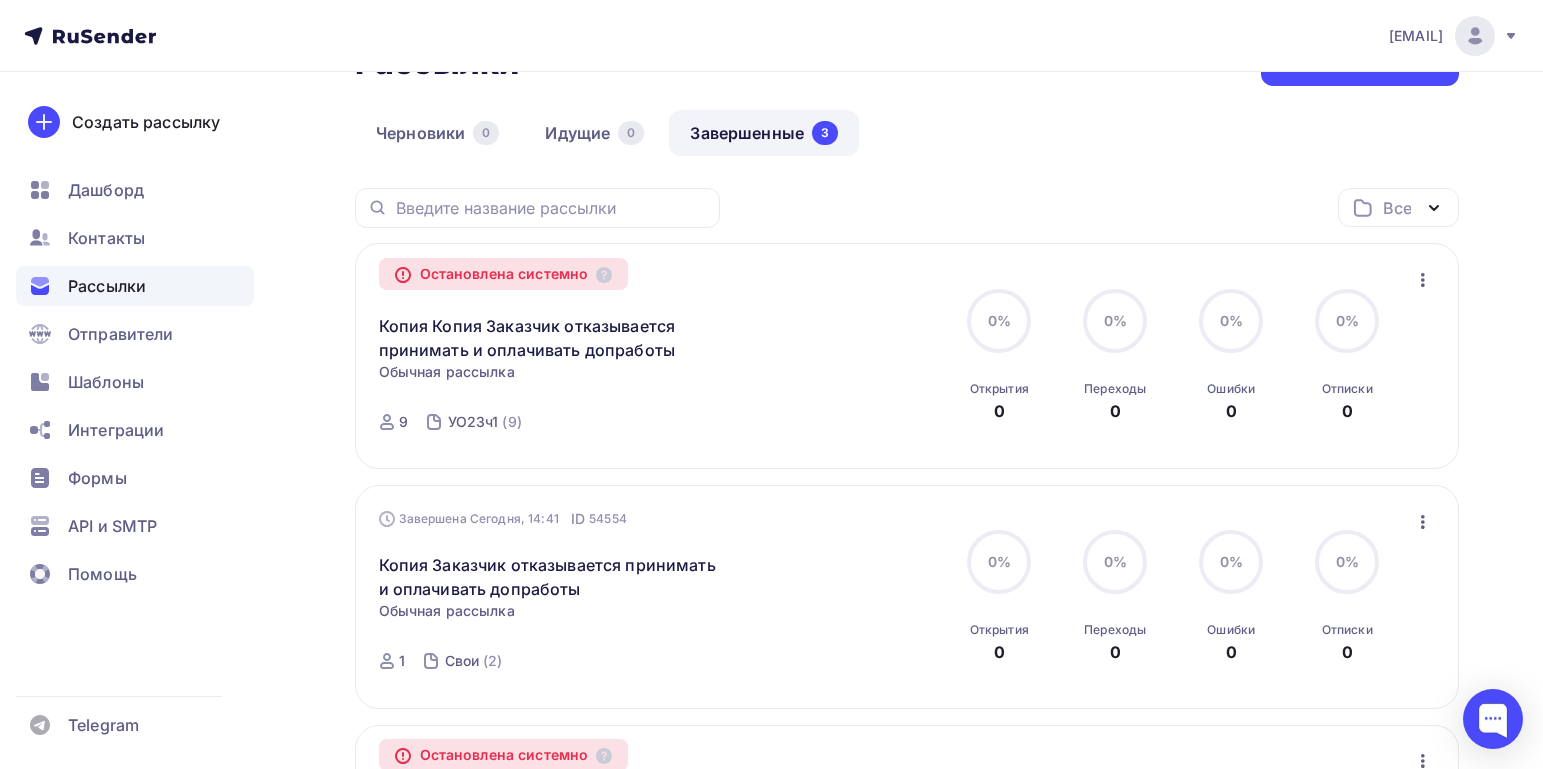 scroll, scrollTop: 100, scrollLeft: 0, axis: vertical 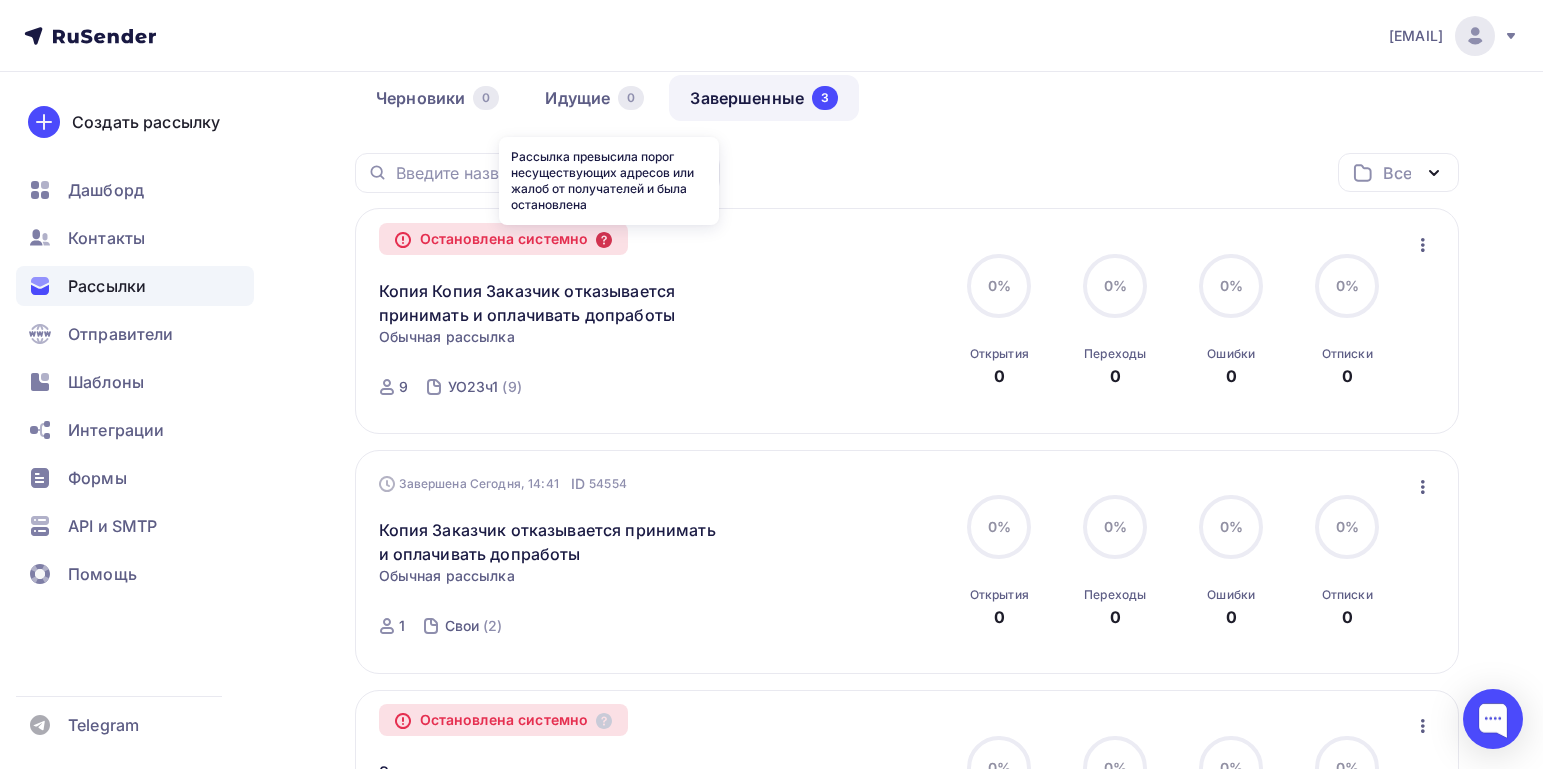 click 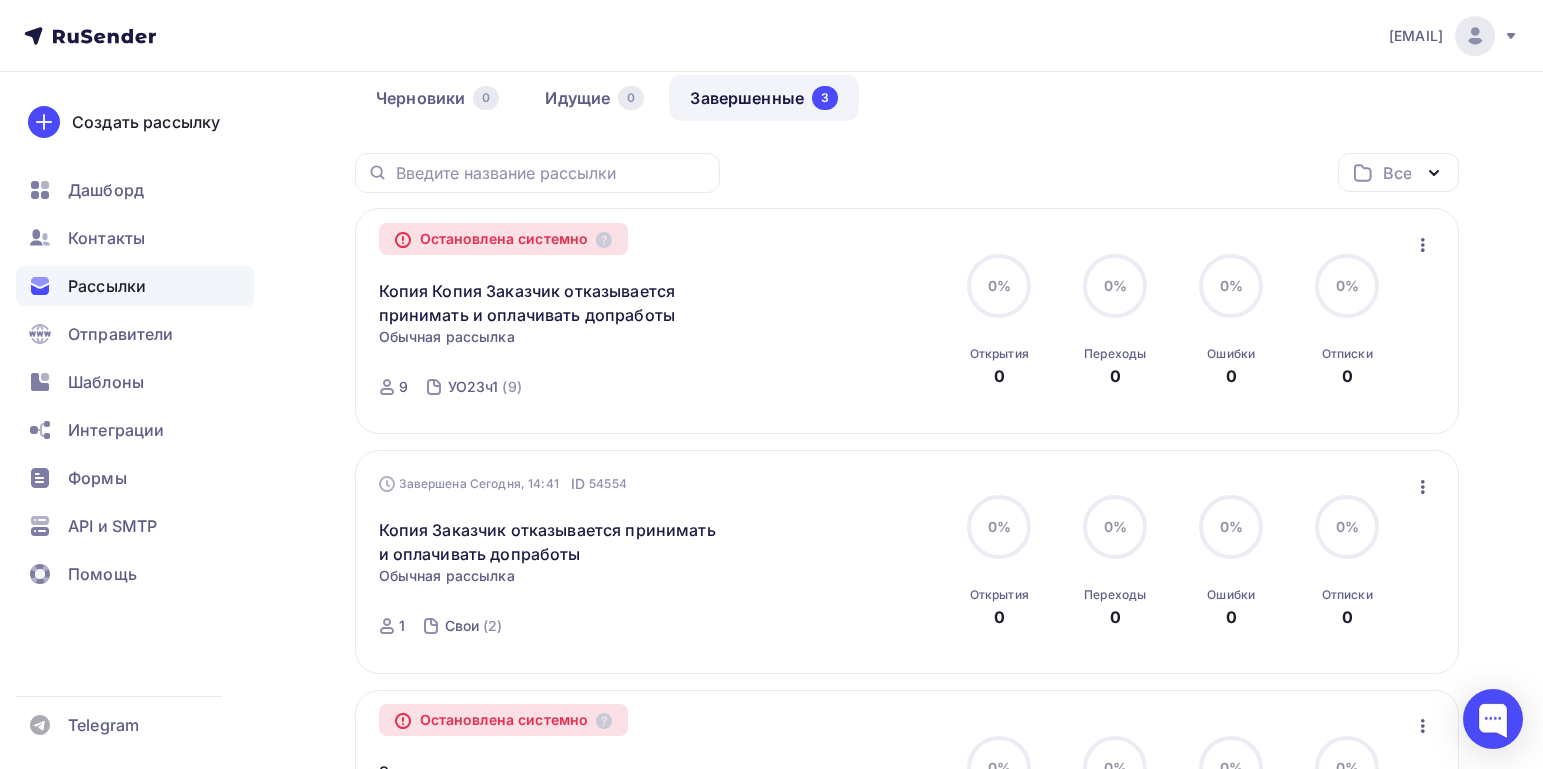 scroll, scrollTop: 200, scrollLeft: 0, axis: vertical 